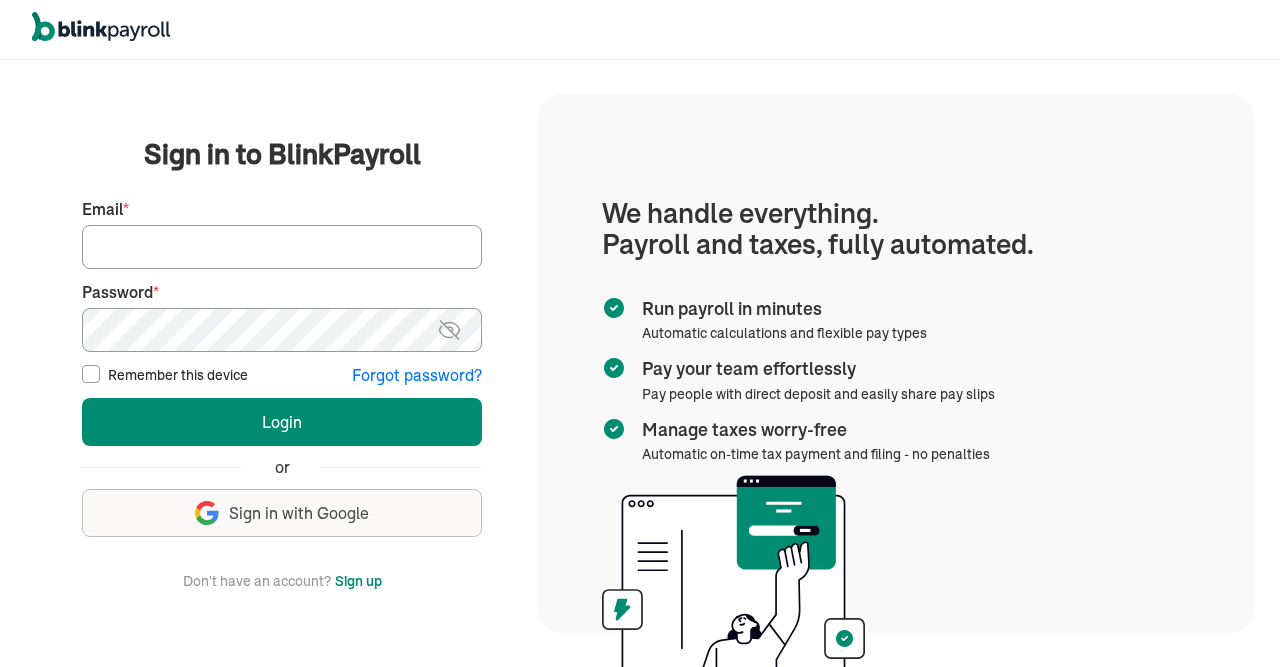 scroll, scrollTop: 0, scrollLeft: 0, axis: both 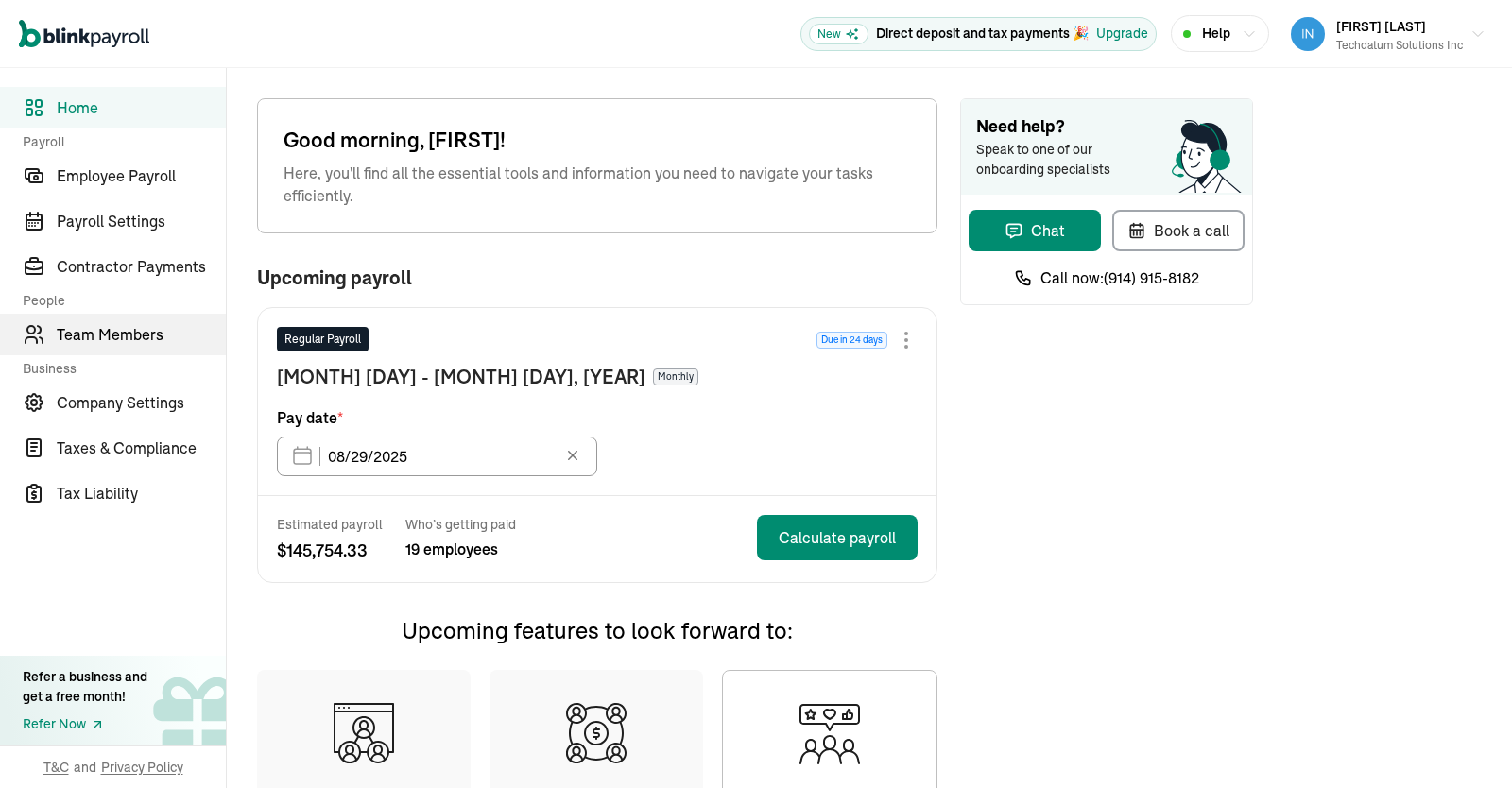 click on "Team Members" at bounding box center (141, 334) 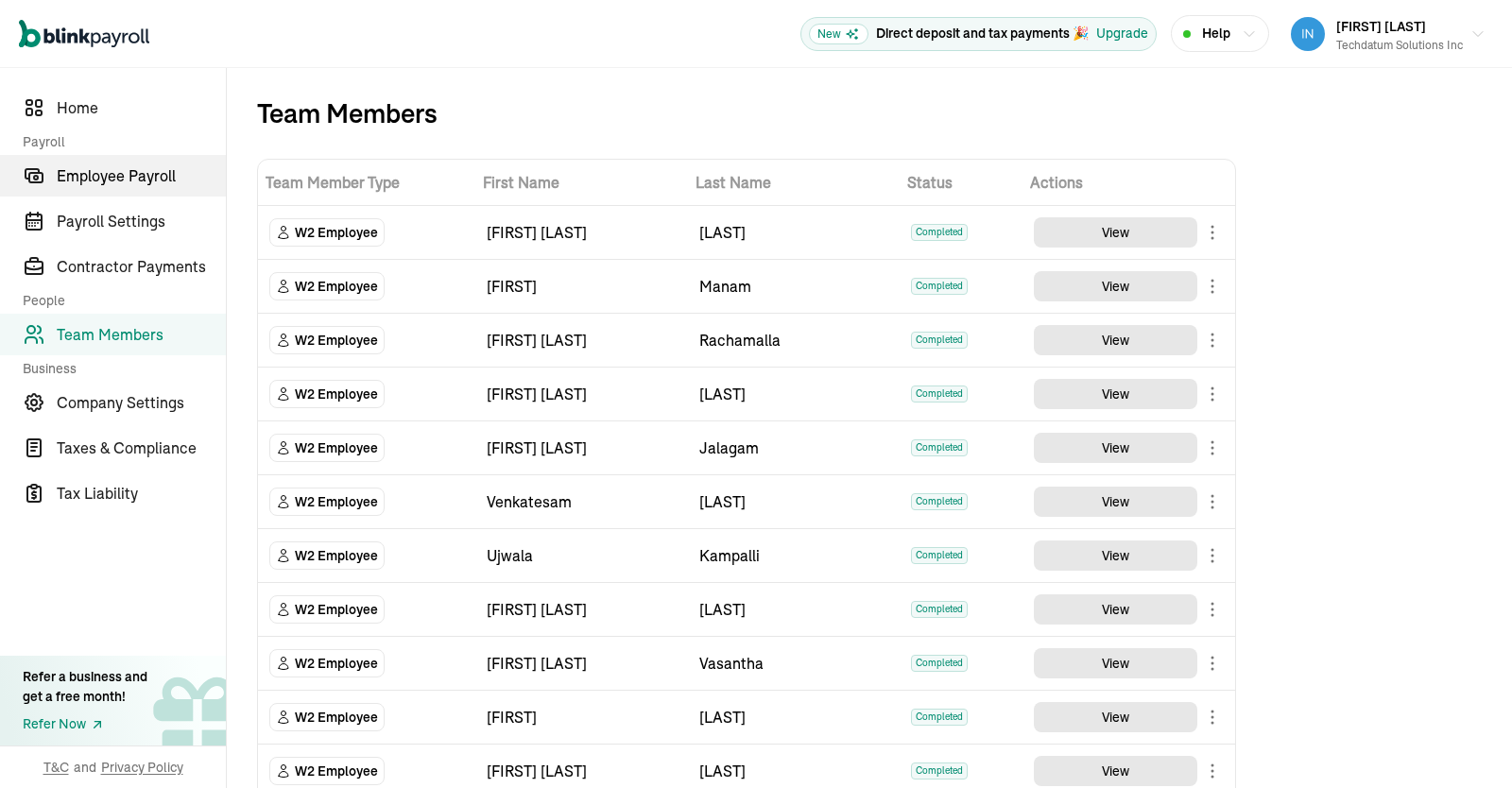 click on "Employee Payroll" at bounding box center (141, 176) 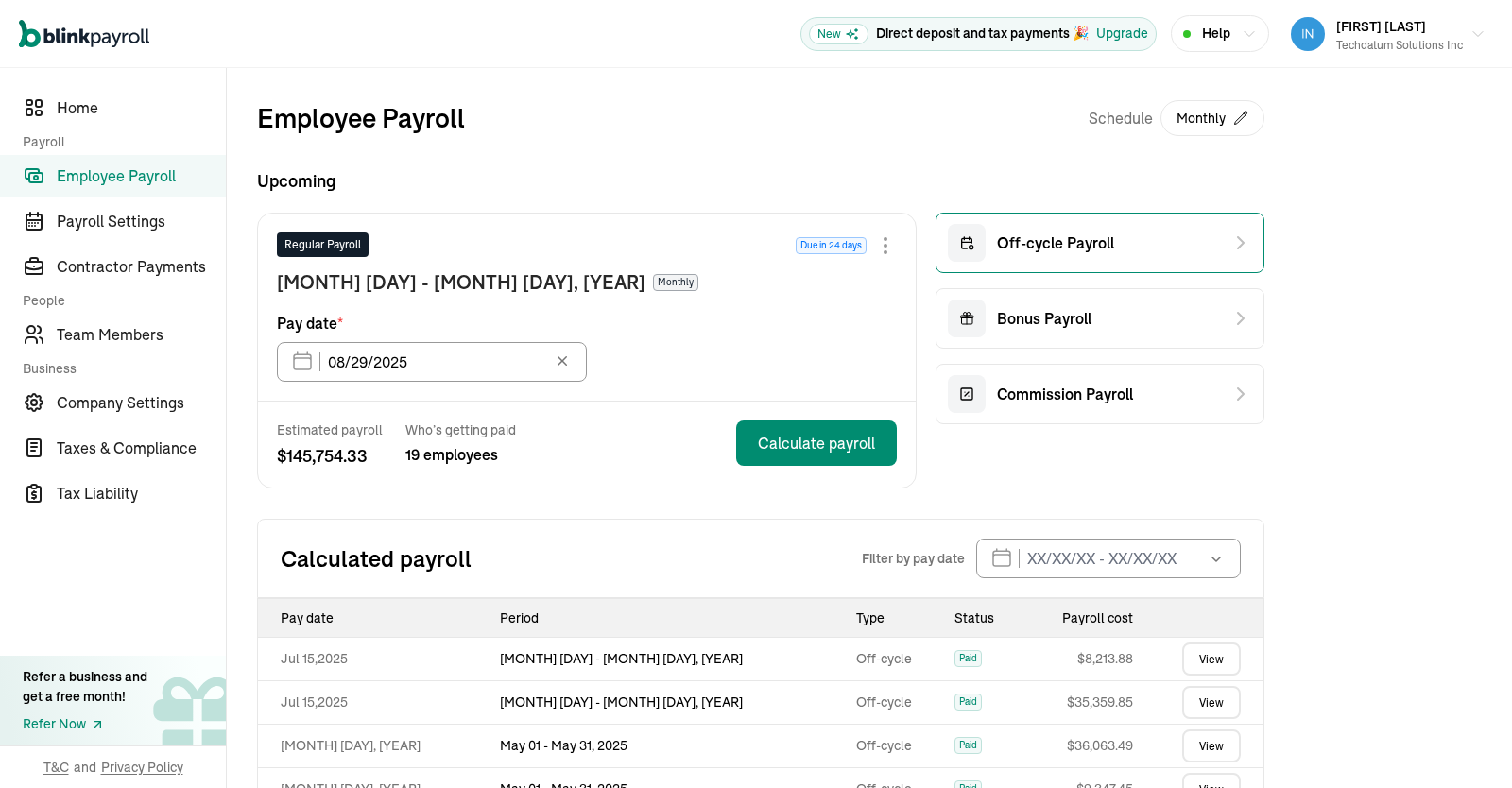 click on "Off-cycle Payroll" at bounding box center (1056, 243) 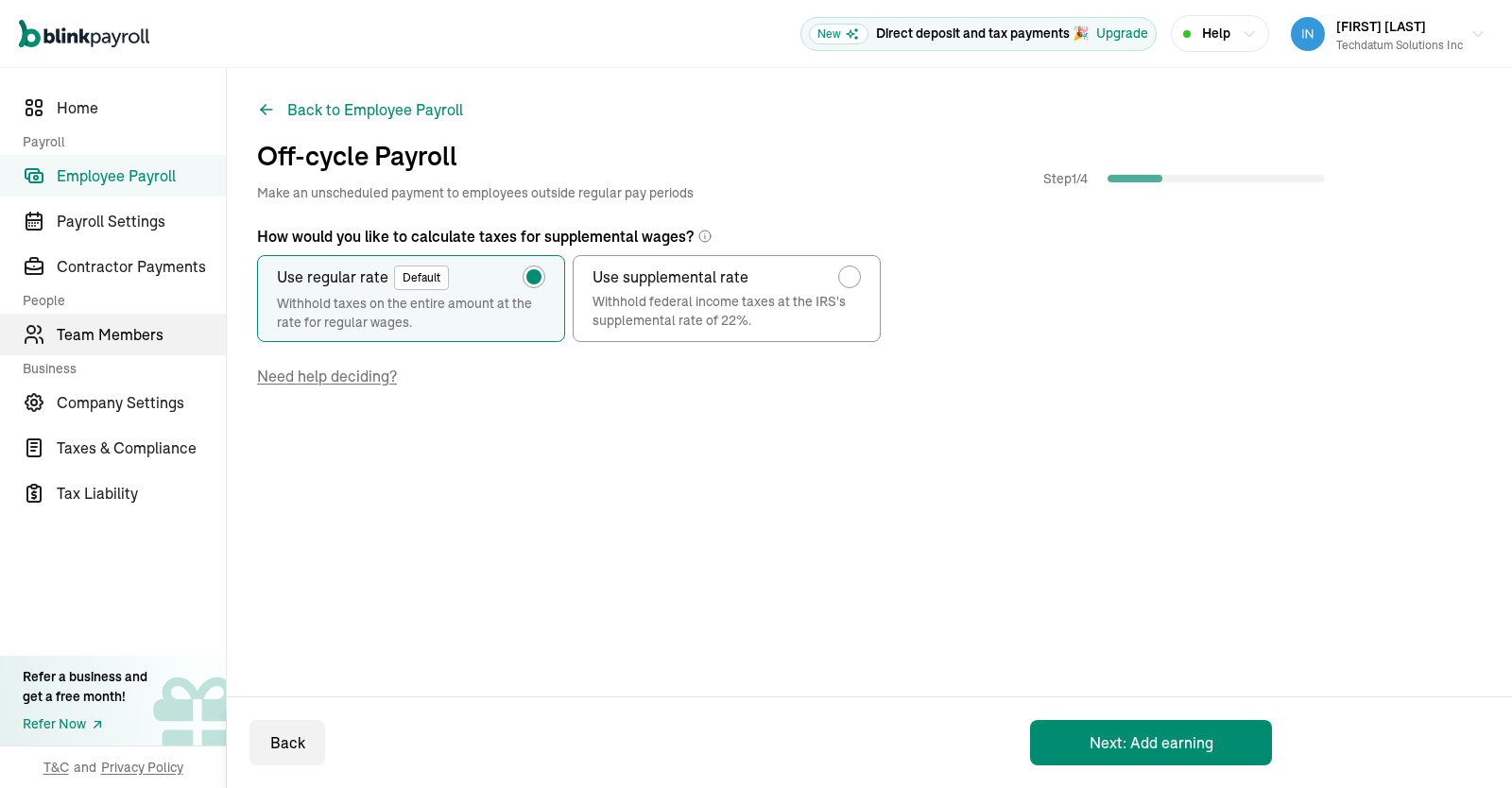 click on "Team Members" at bounding box center [141, 334] 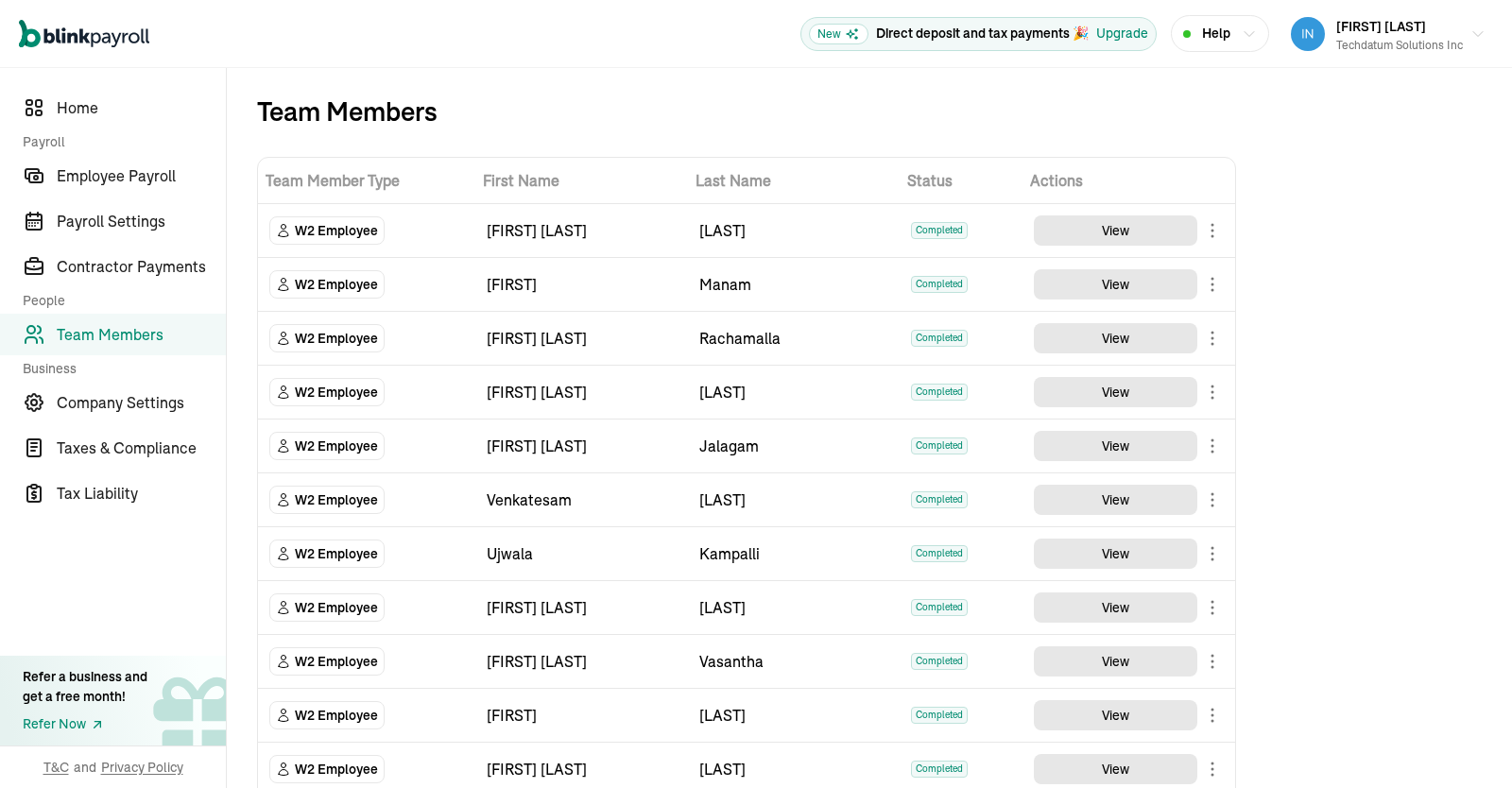 scroll, scrollTop: 0, scrollLeft: 0, axis: both 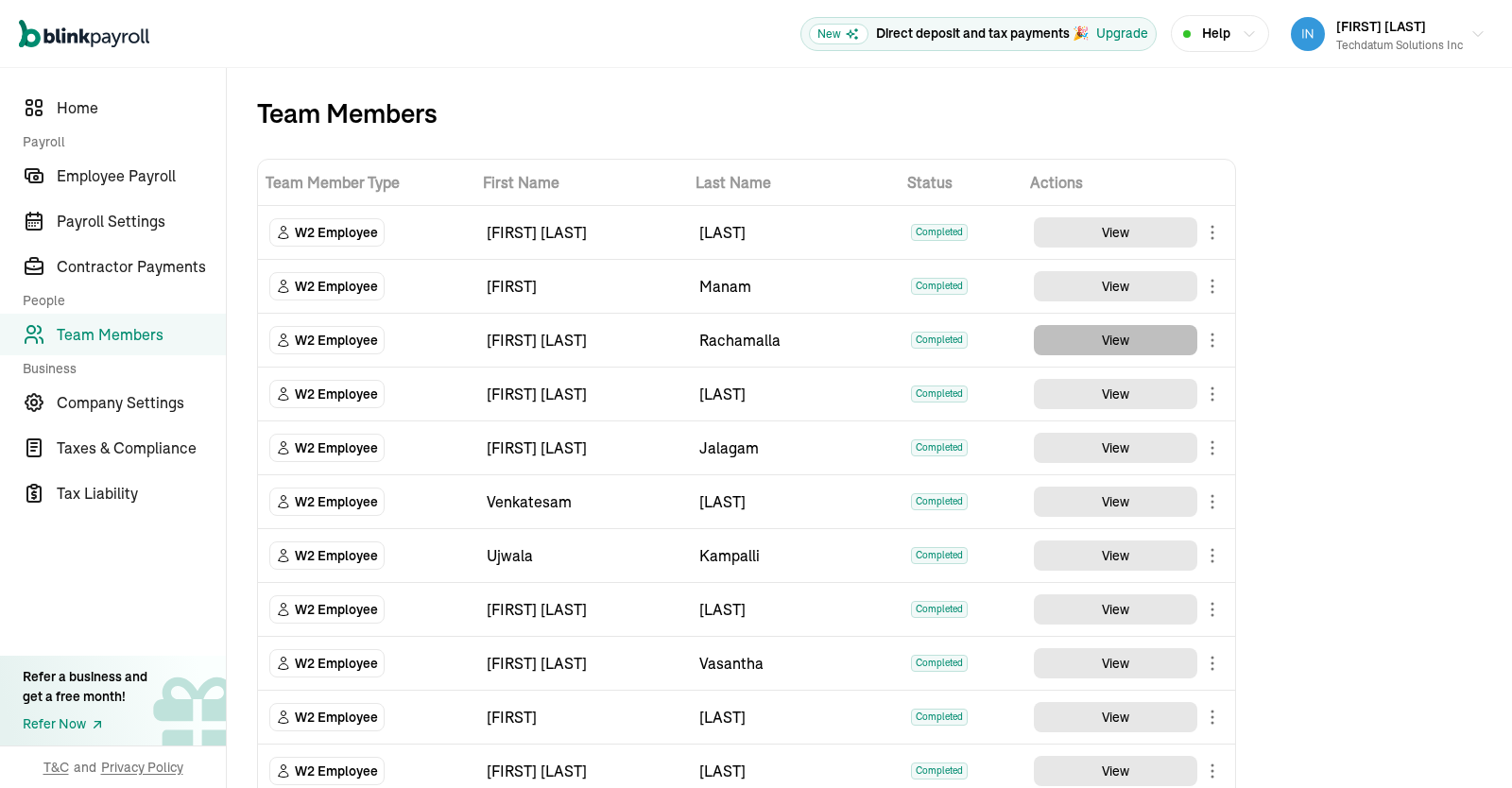 click on "View" at bounding box center [1115, 340] 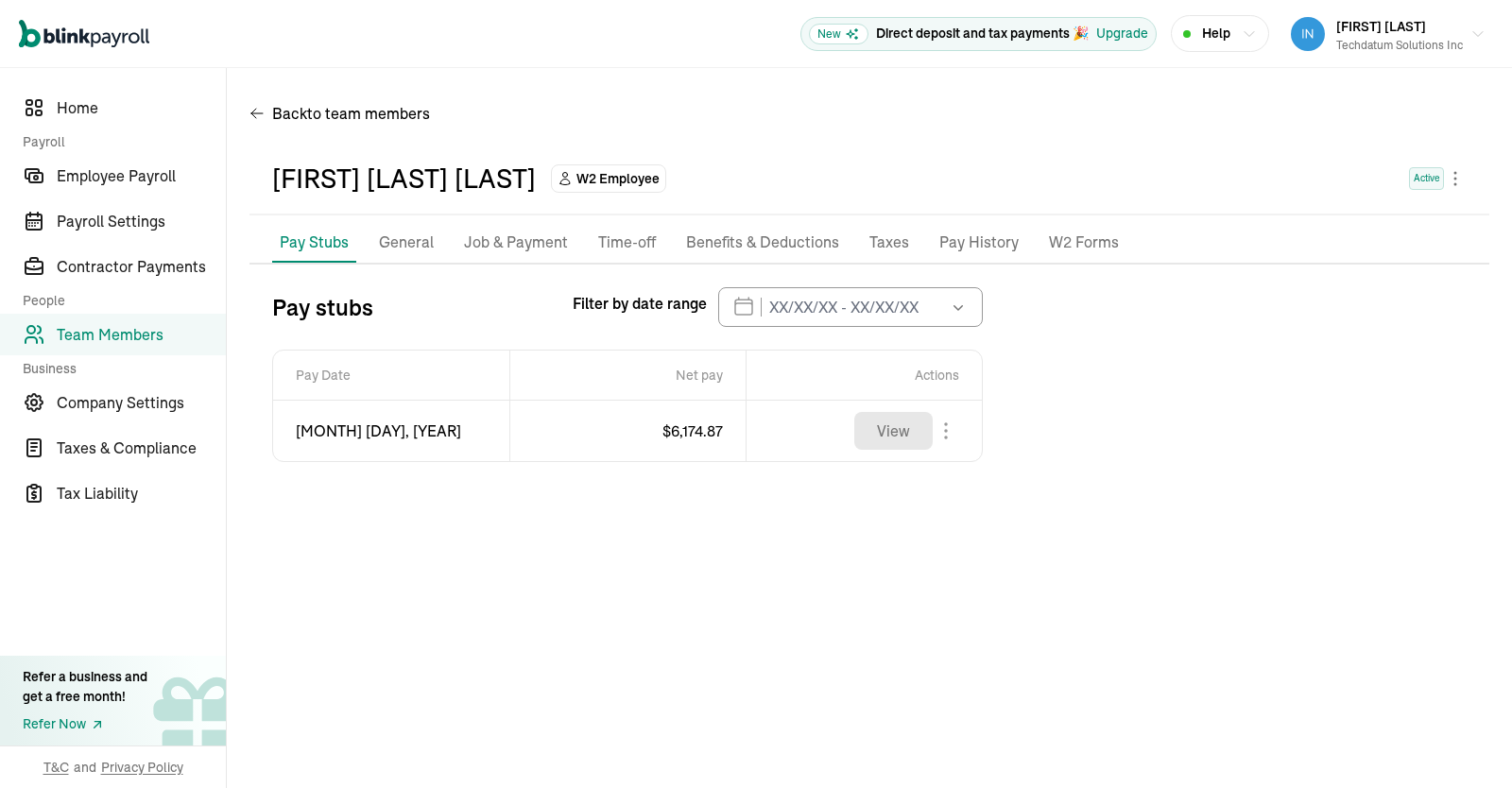 click on "Job & Payment" at bounding box center (516, 243) 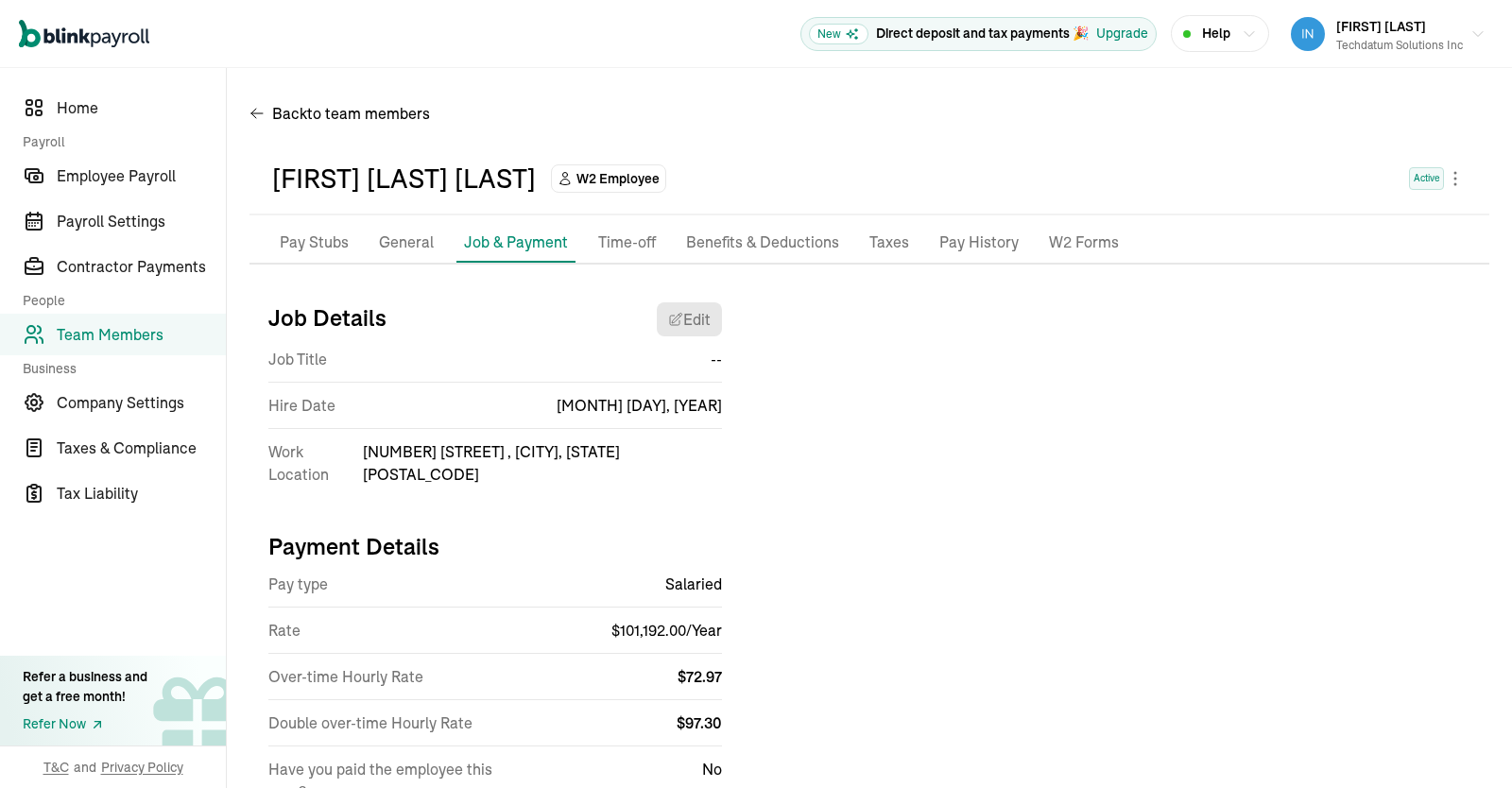 click on "Team Members" at bounding box center (141, 334) 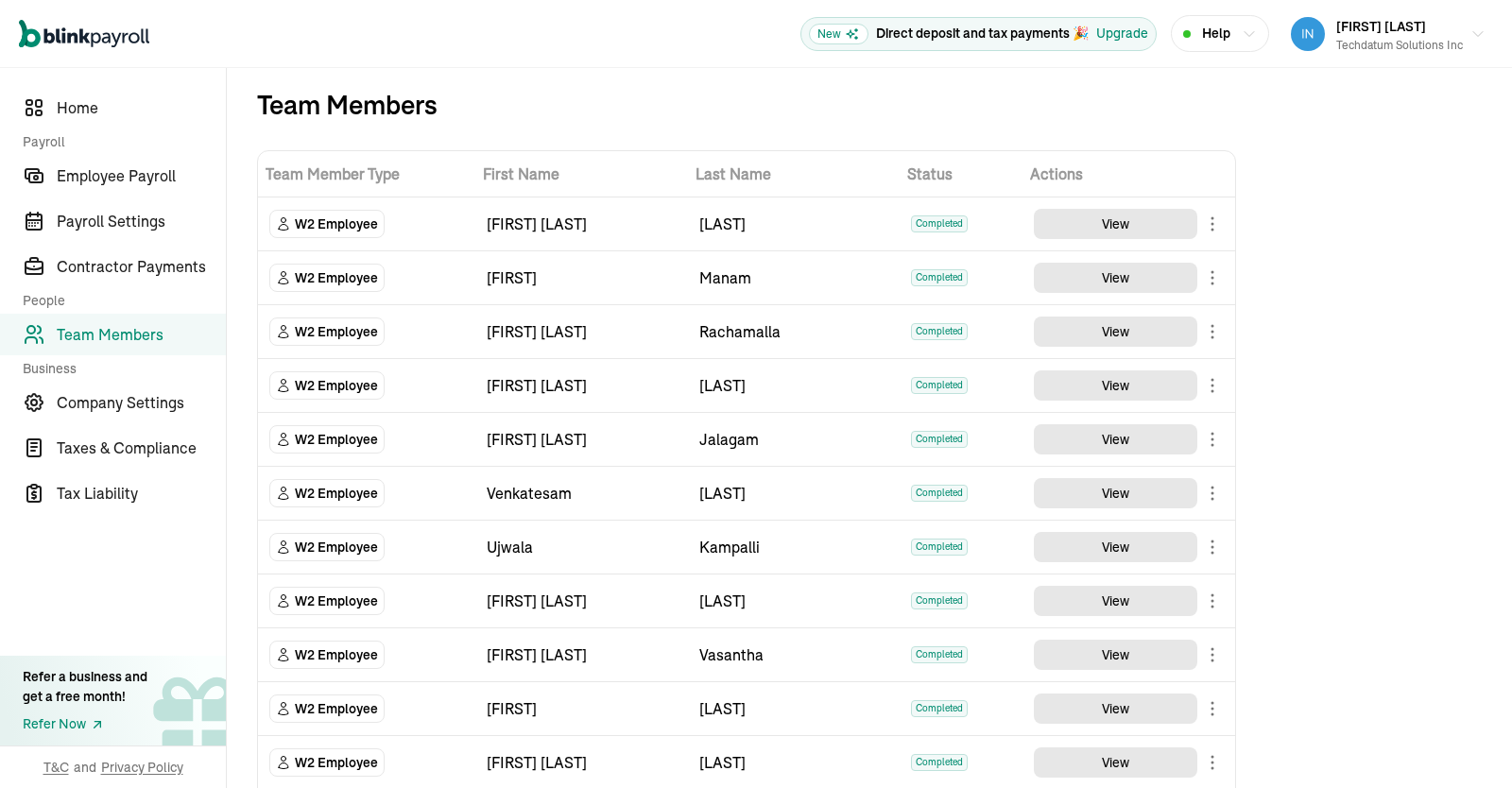 scroll, scrollTop: 0, scrollLeft: 0, axis: both 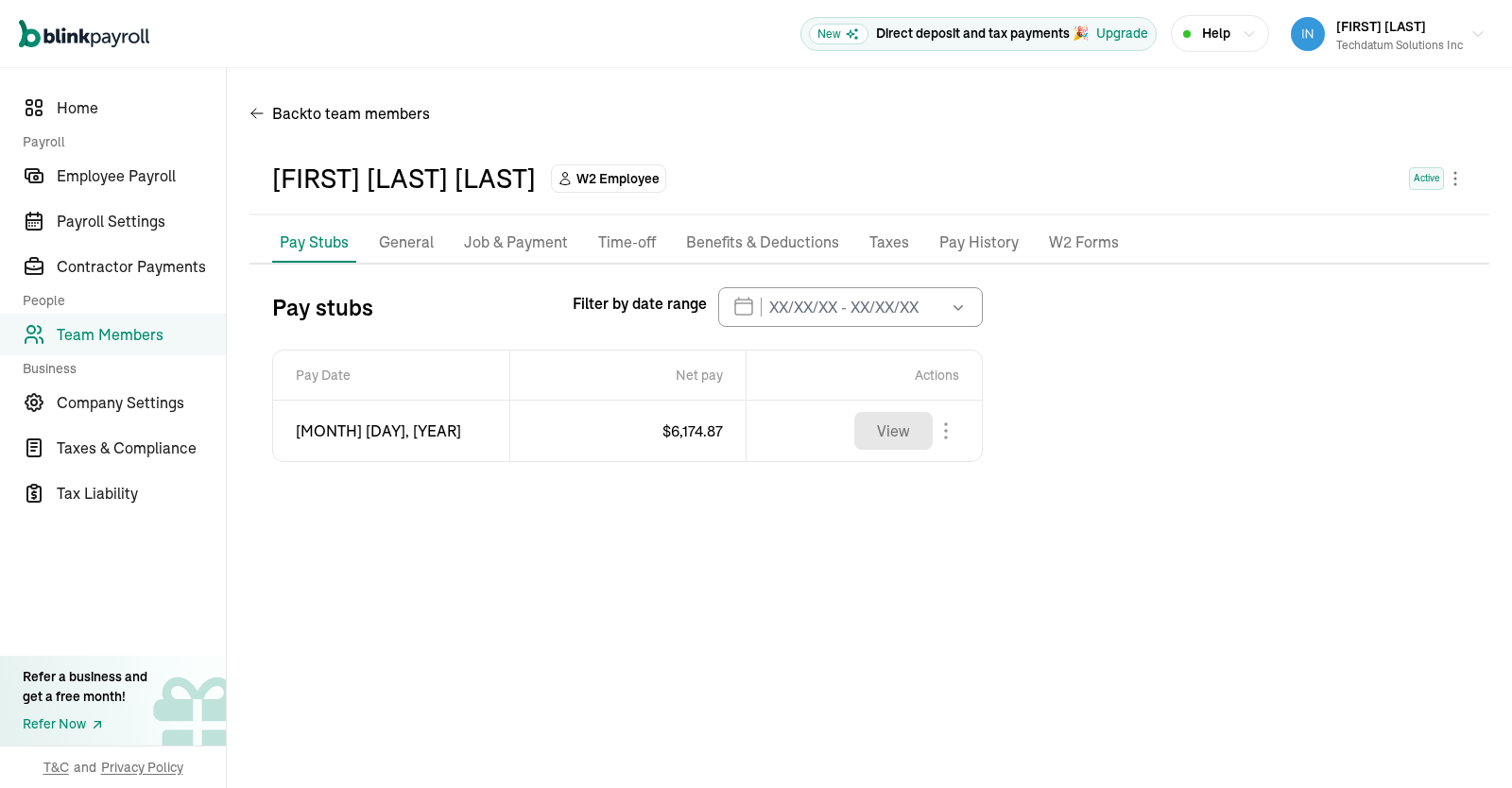 click on "Job & Payment" at bounding box center (516, 243) 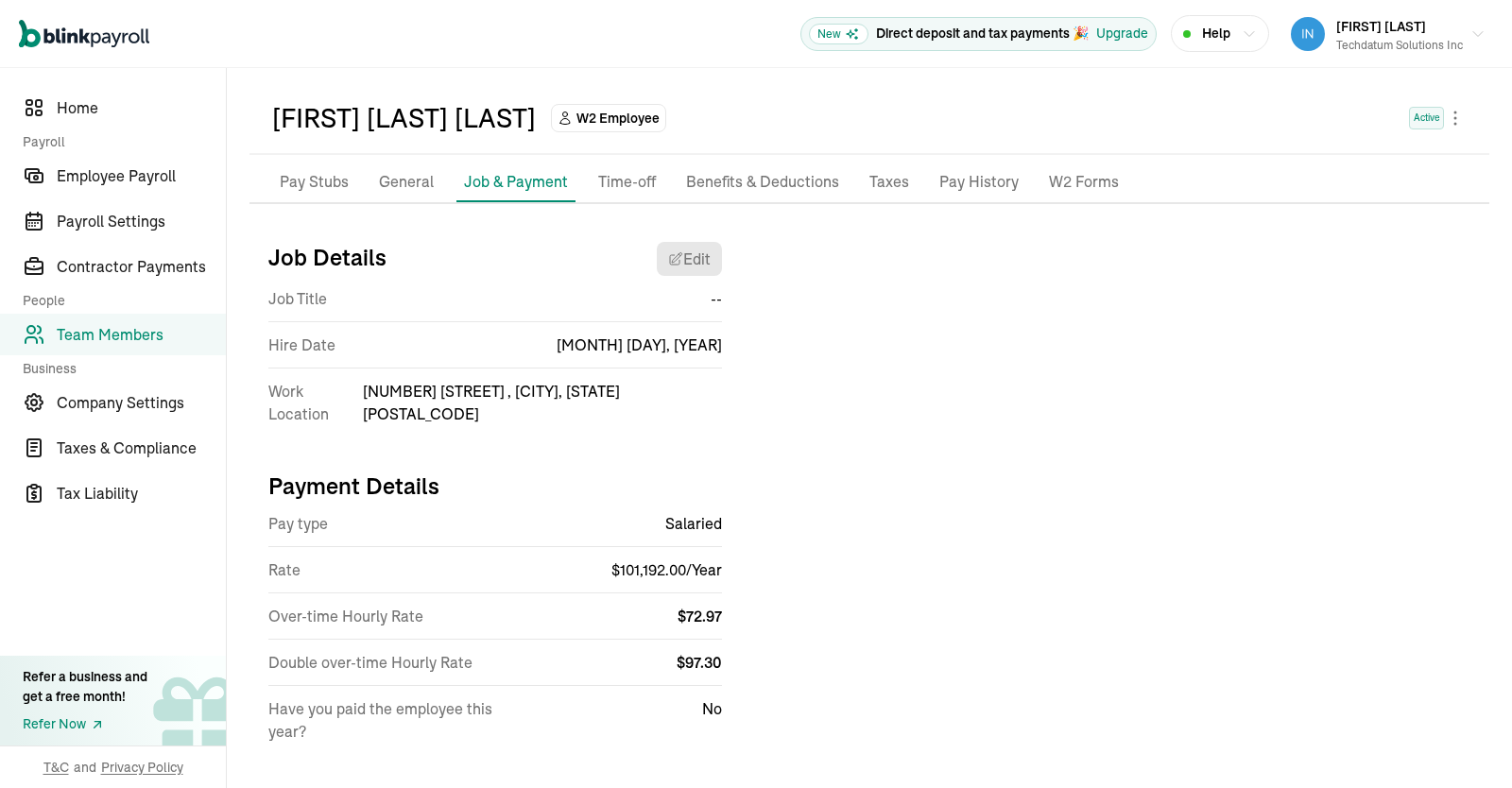 scroll, scrollTop: 61, scrollLeft: 0, axis: vertical 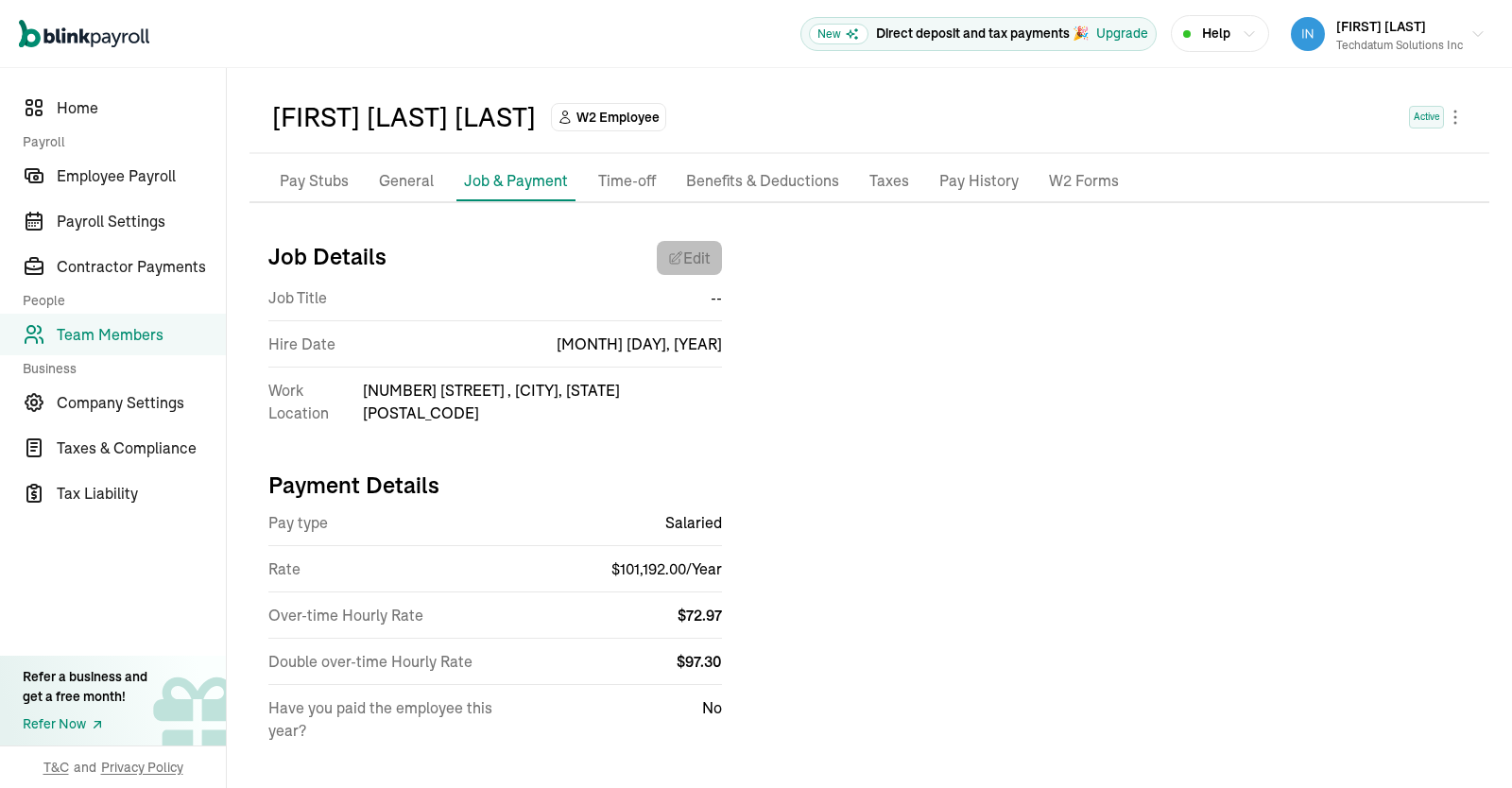 select on "[NUMBER] [STREET]" 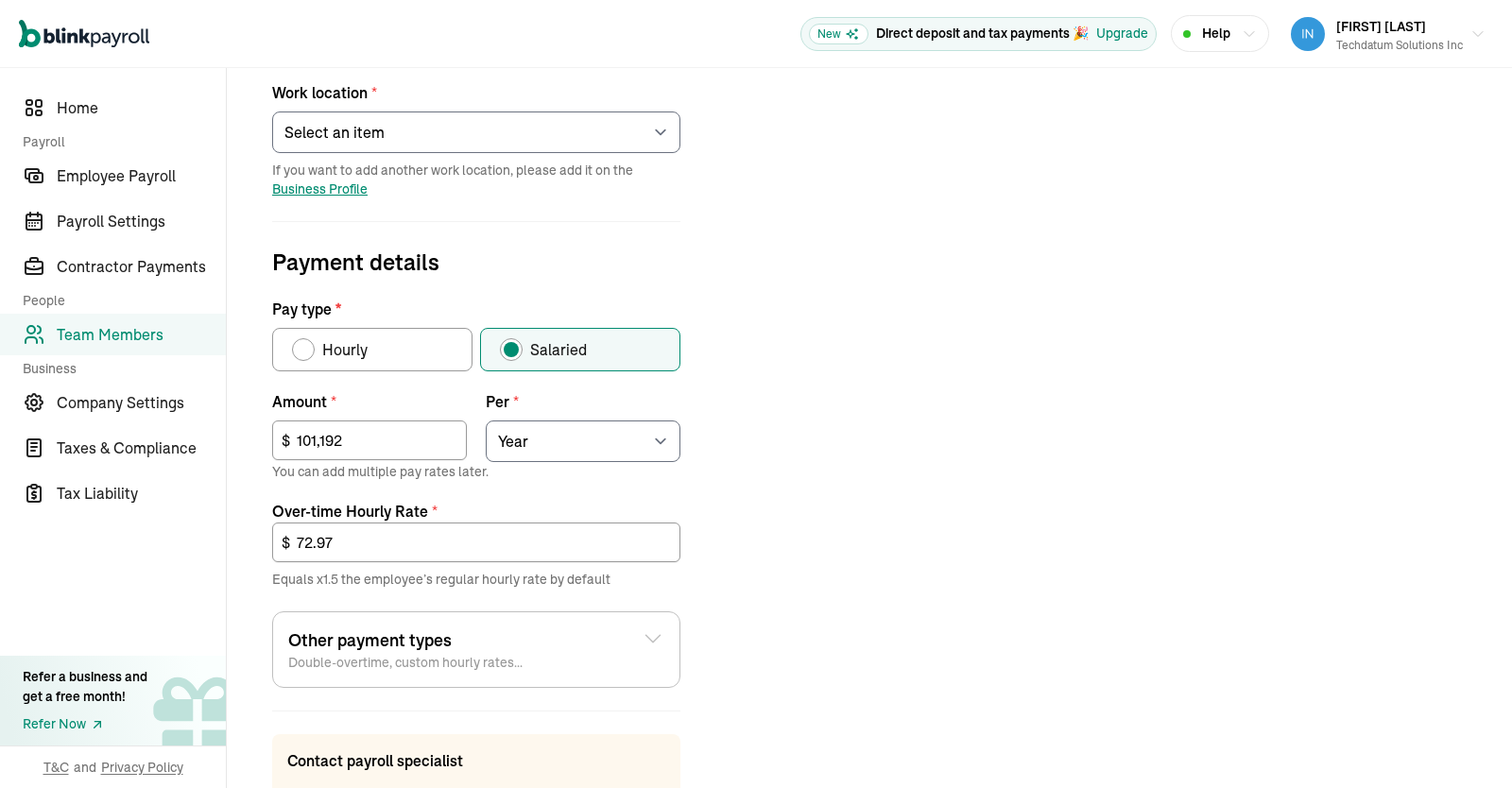 scroll, scrollTop: 447, scrollLeft: 0, axis: vertical 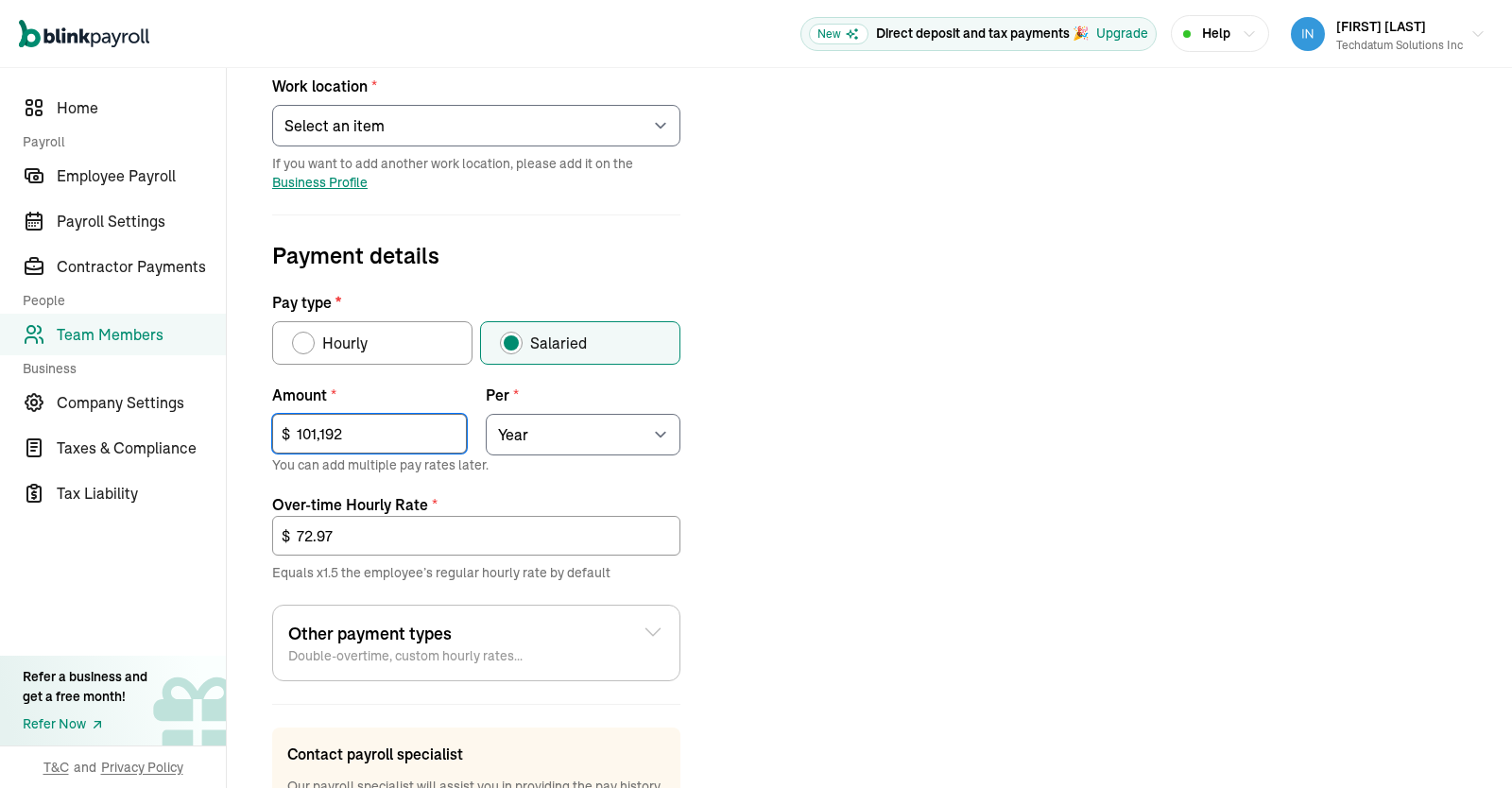 drag, startPoint x: 371, startPoint y: 423, endPoint x: 54, endPoint y: 449, distance: 318.06446 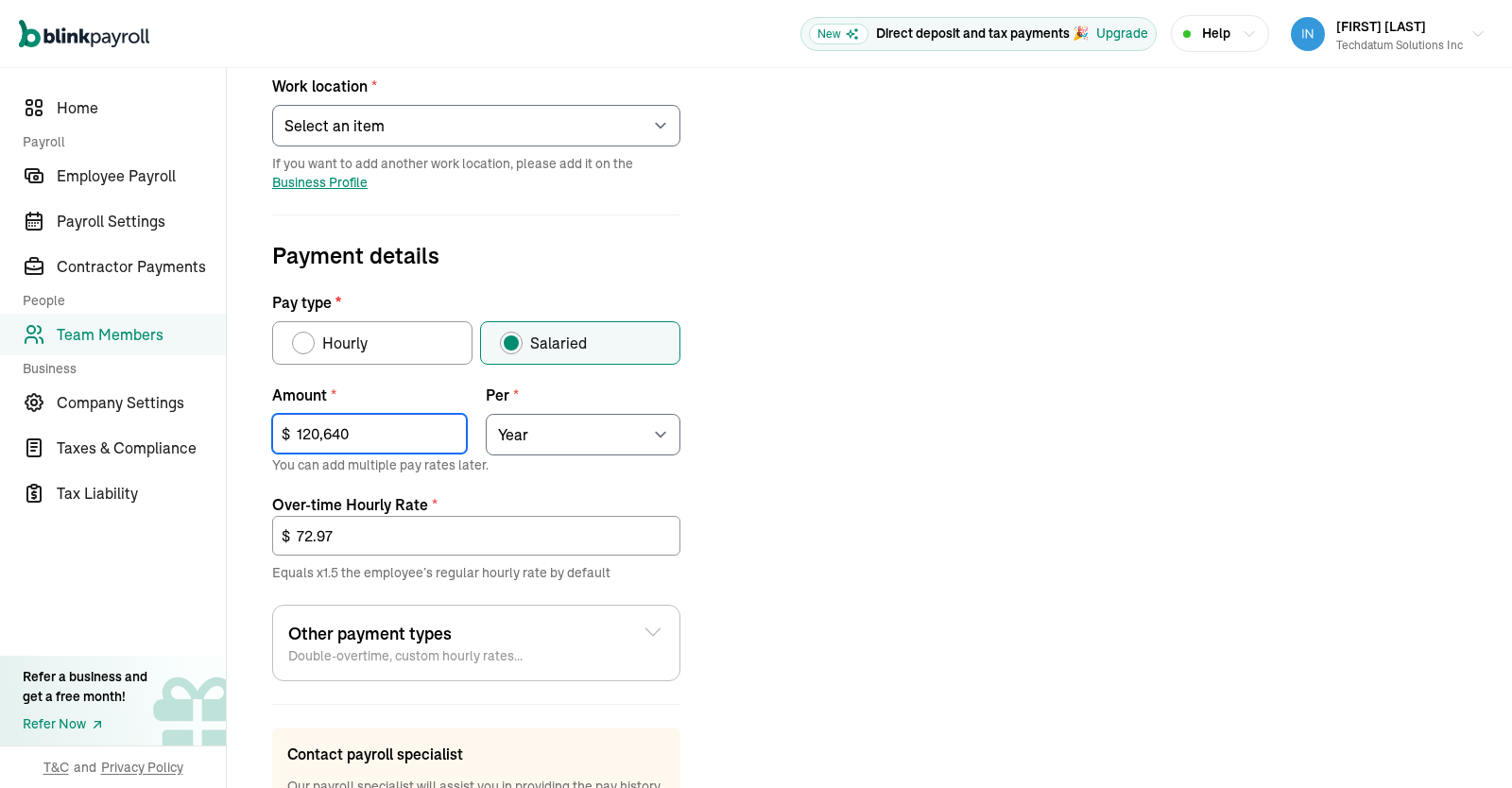 type on "120,640" 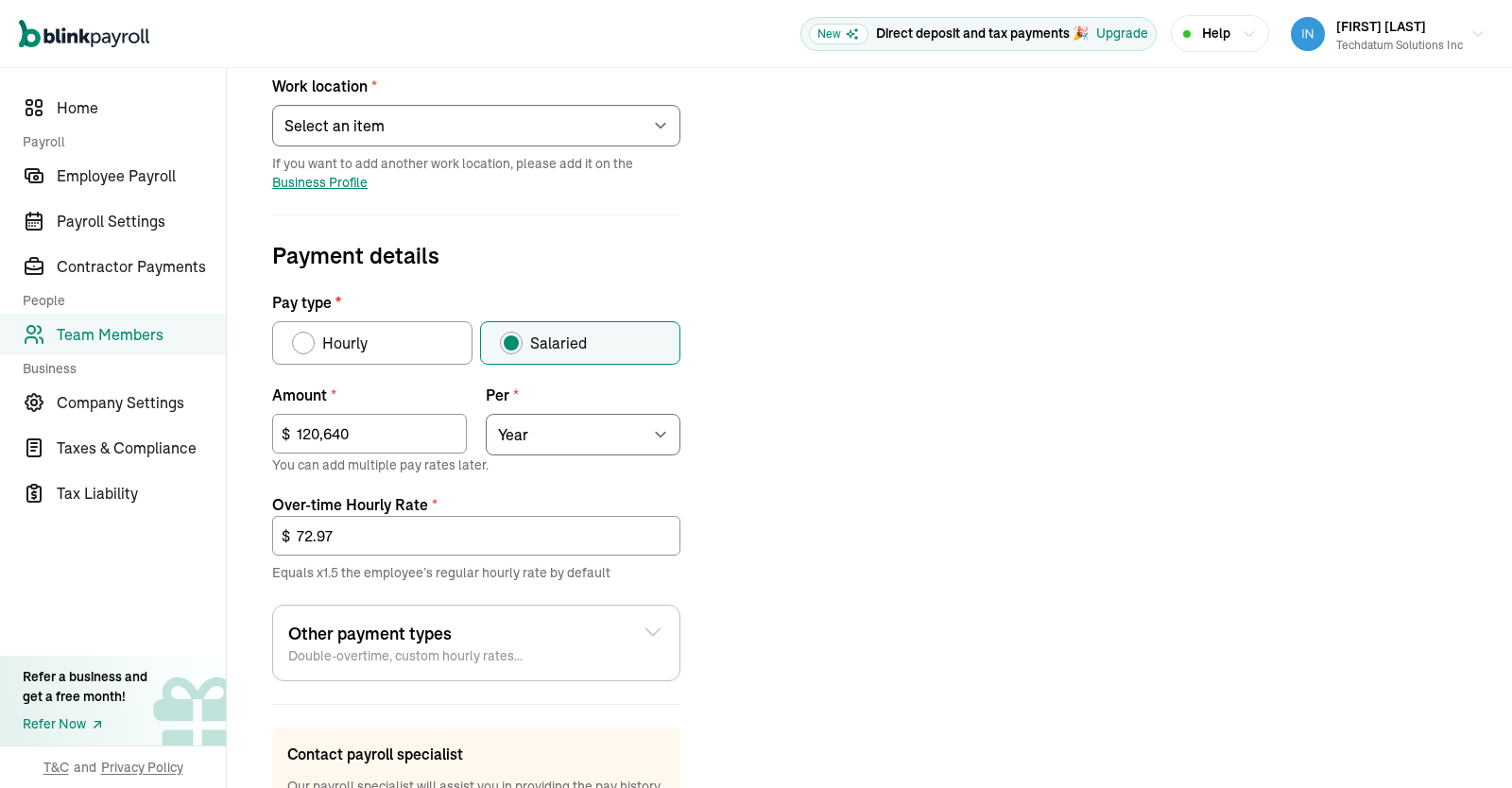 click on "Job details Job title   (optional) Hire date * [MONTH]/[DAY]/[YEAR] [MONTH] [YEAR] Mon Tue Wed Thu Fri Sat Sun 28 29 30 31 1 2 3 4 5 6 7 8 9 10 11 12 13 14 15 16 17 18 19 20 21 22 23 24 25 26 27 28 29 30 31 1 2 3 4 5 6 7 Work location   *  Select an item [NUMBER] [STREET] [FIRST] [FIRST] [FIRST]Works from home If you want to add another work location, please add it on the   Business Profile Payment details Pay type   * Hourly Salaried Regular Hourly Rate * $ Amount * 120,640 $ Per   *  Select an item Hour Week Month Year You can add multiple pay rates later. Over-time Hourly Rate * 72.97 $ Equals x1.5 the employee’s regular hourly rate by default Other payment types Double-overtime, custom hourly rates... Double over-time Hourly Rate * 97.3 $ Equals x2 the employee’s regular hourly rate by default Custom hourly rate Add a custom hourly rate Contact payroll specialist Our payroll specialist will assist you in providing the pay history for each employee who has been paid this year. Cancel changes Save changes" at bounding box center [869, 381] 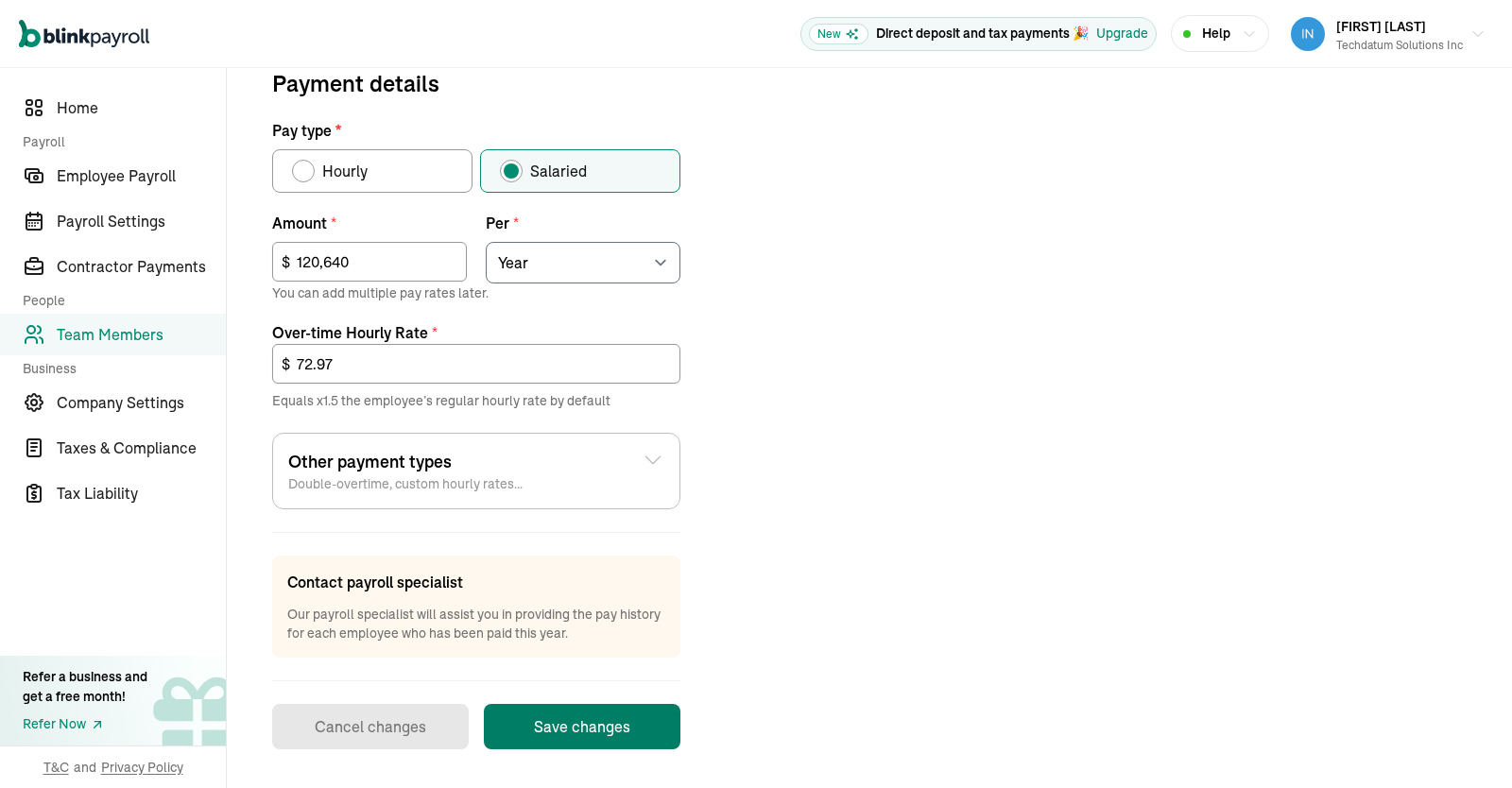 click on "Save changes" at bounding box center [582, 727] 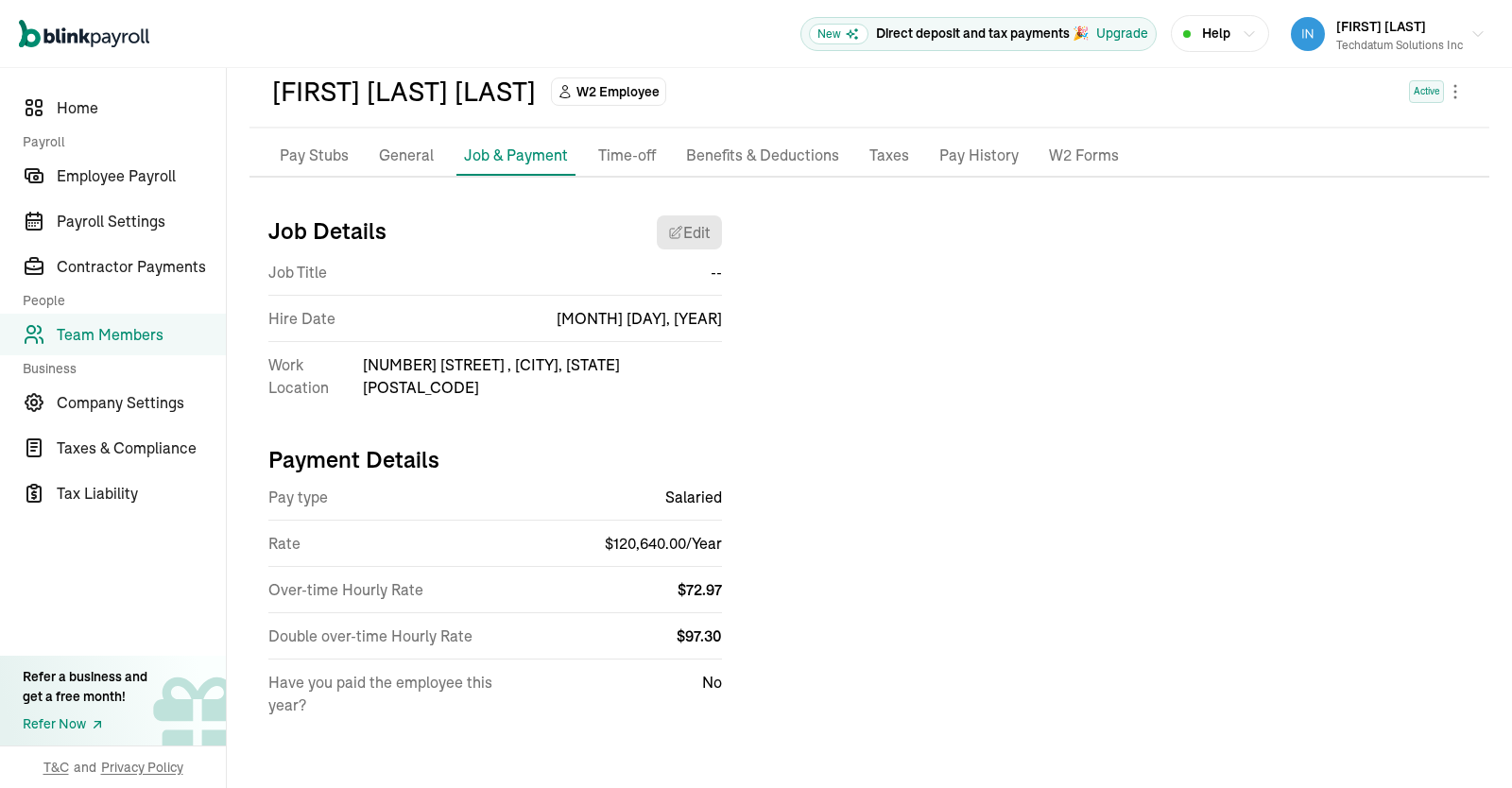 scroll, scrollTop: 61, scrollLeft: 0, axis: vertical 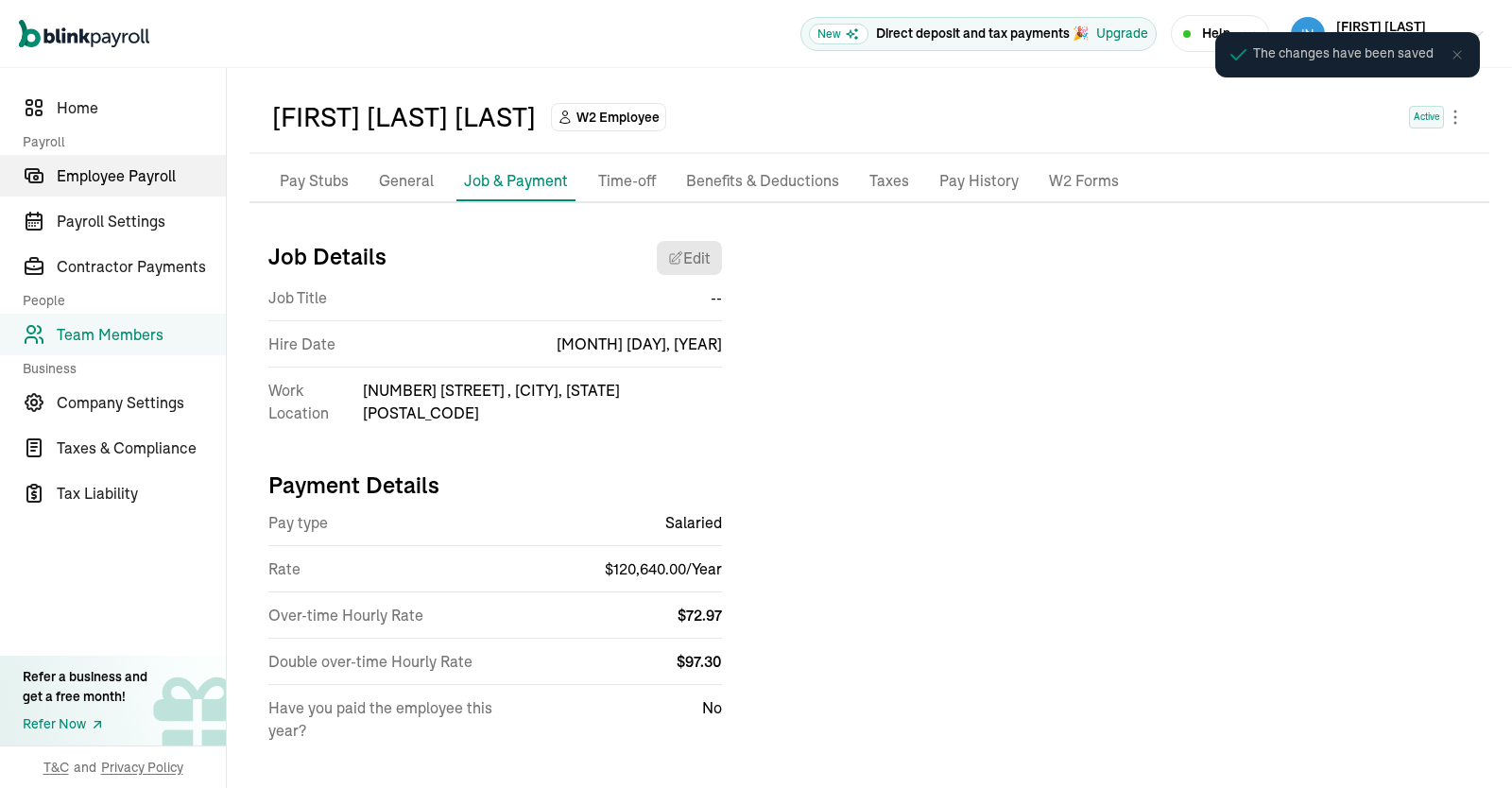 click on "Employee Payroll" at bounding box center [141, 176] 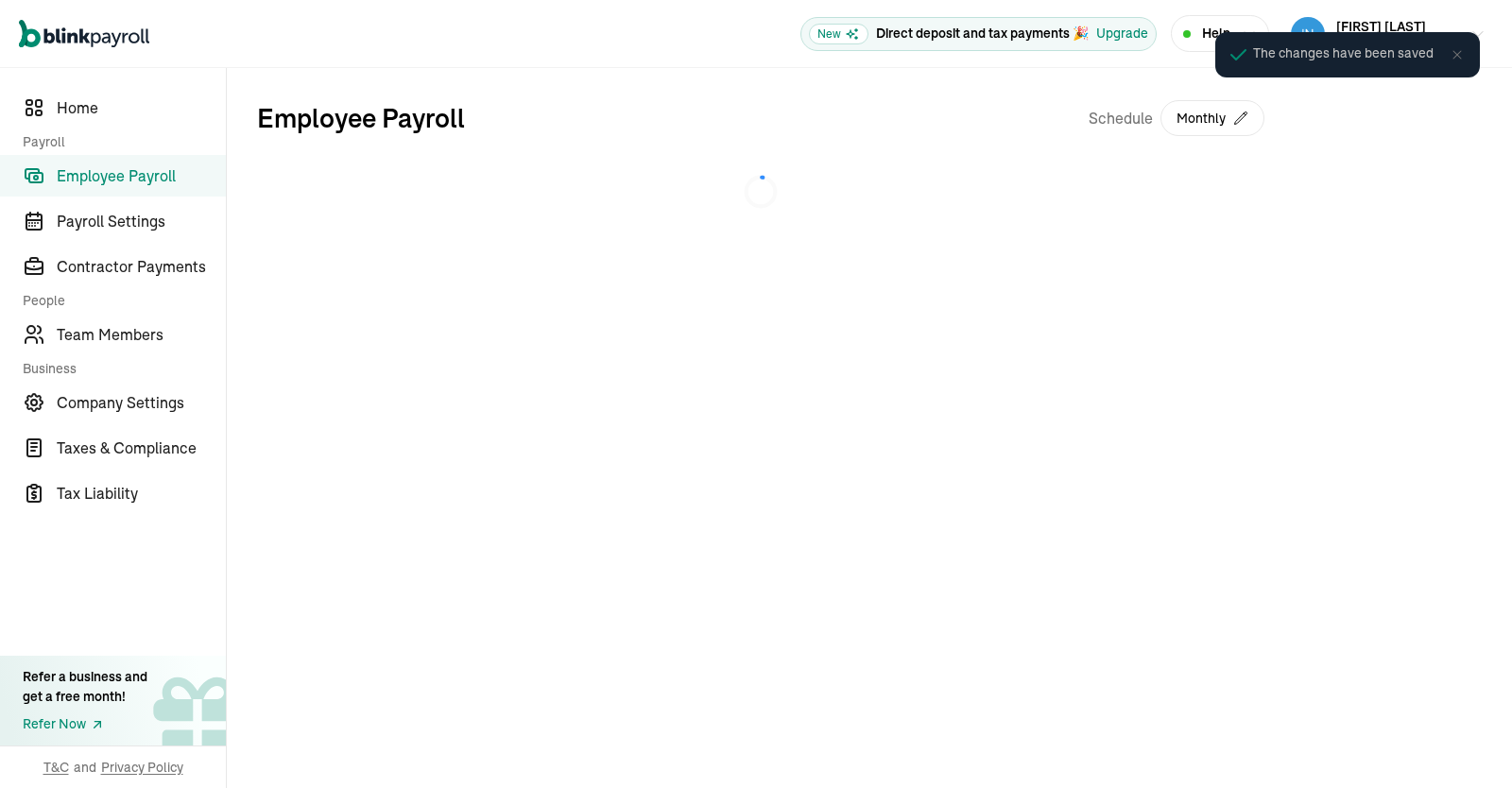 scroll, scrollTop: 0, scrollLeft: 0, axis: both 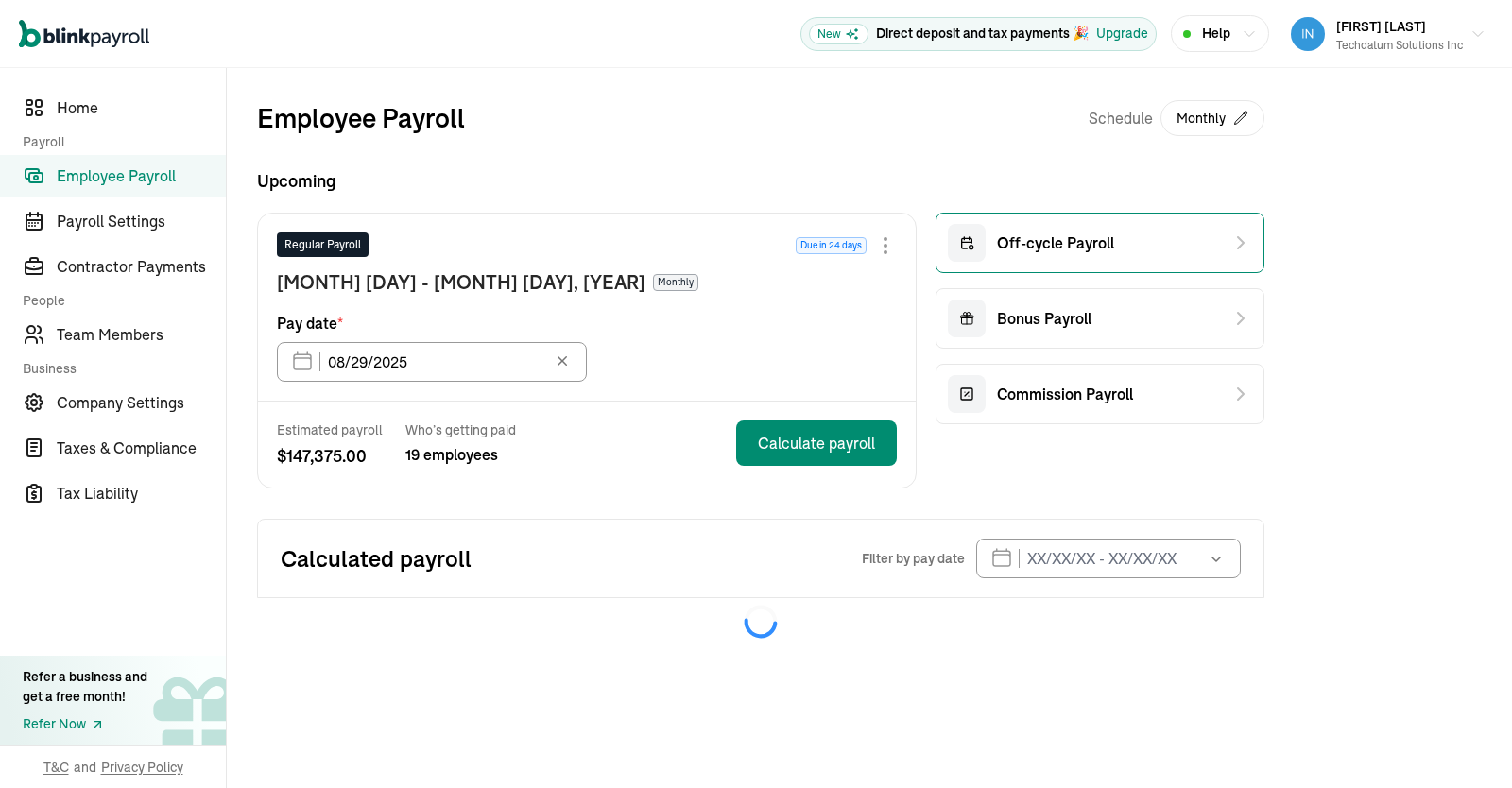 click on "Off-cycle Payroll" at bounding box center [1100, 243] 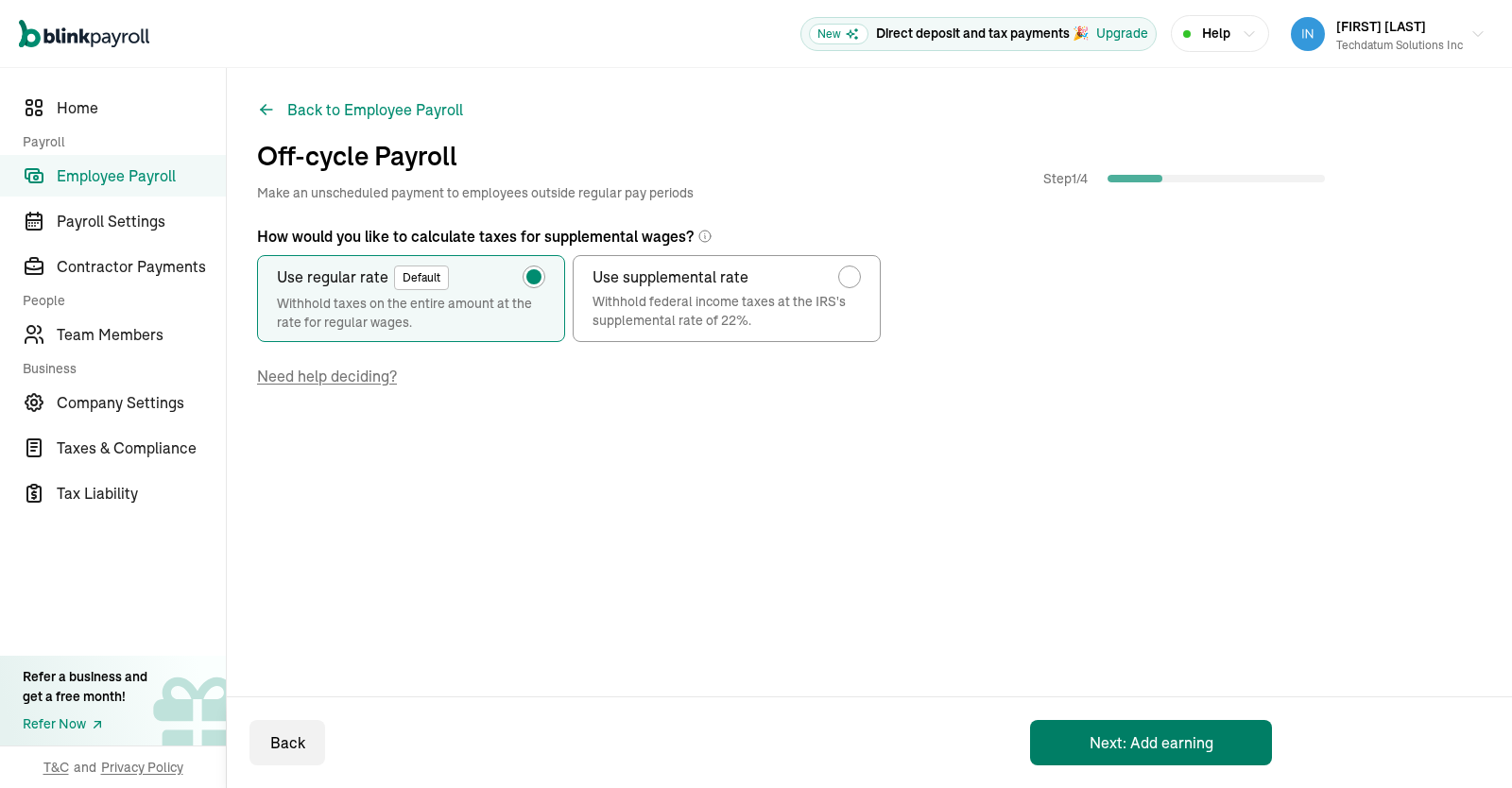 click on "Next: Add earning" at bounding box center (1151, 743) 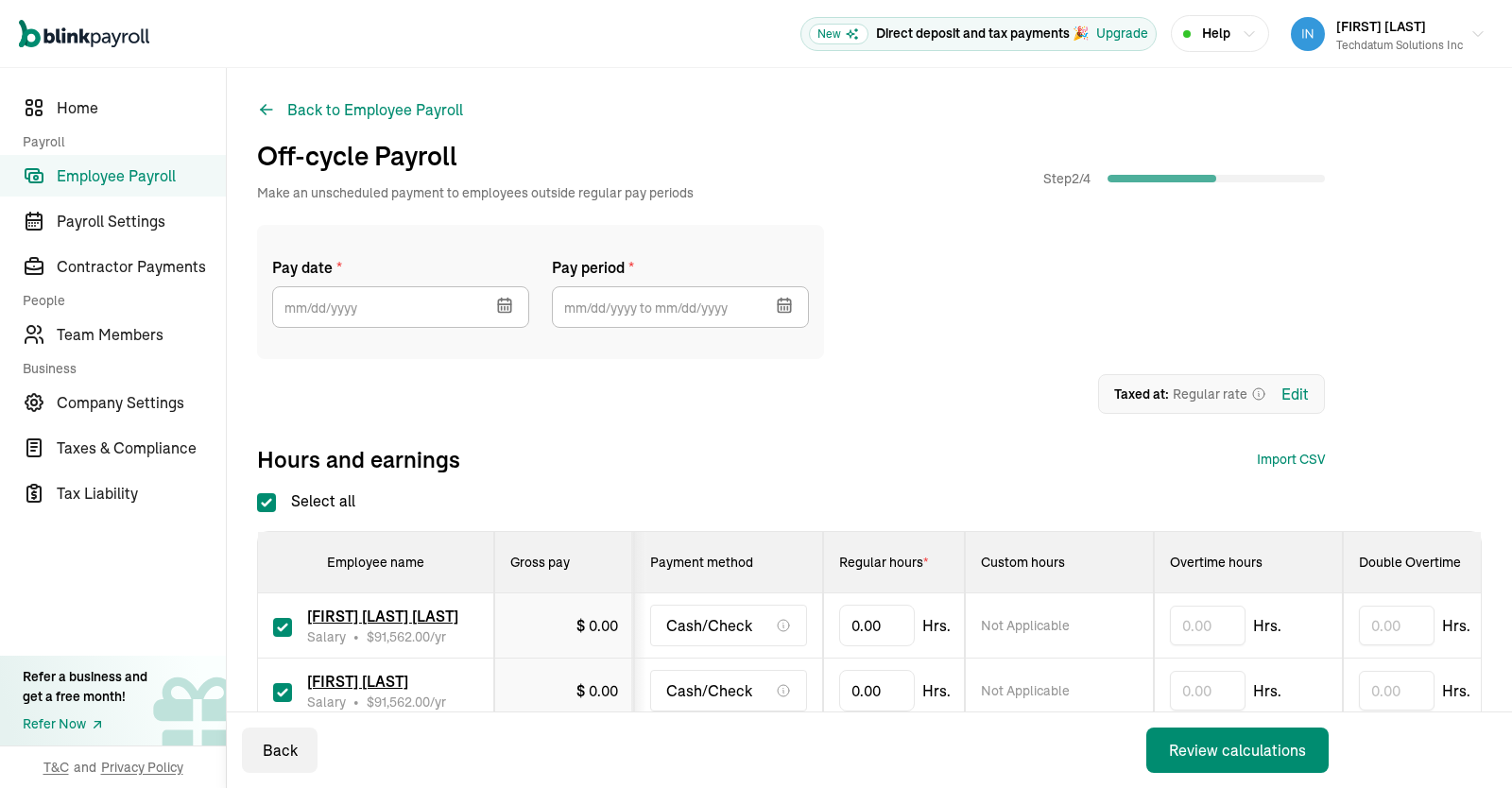 scroll, scrollTop: 255, scrollLeft: 0, axis: vertical 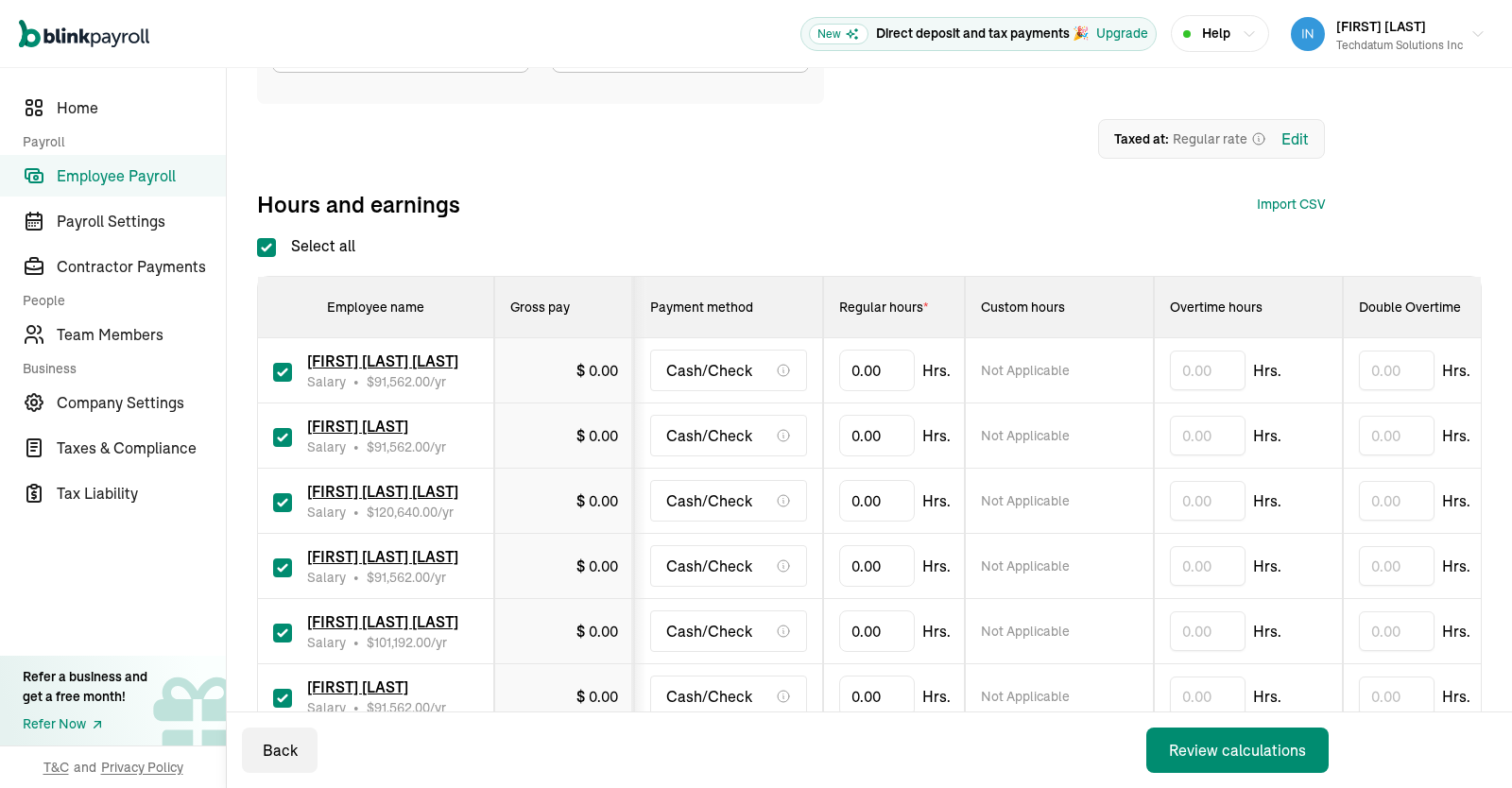 click on "Select all" at bounding box center (266, 248) 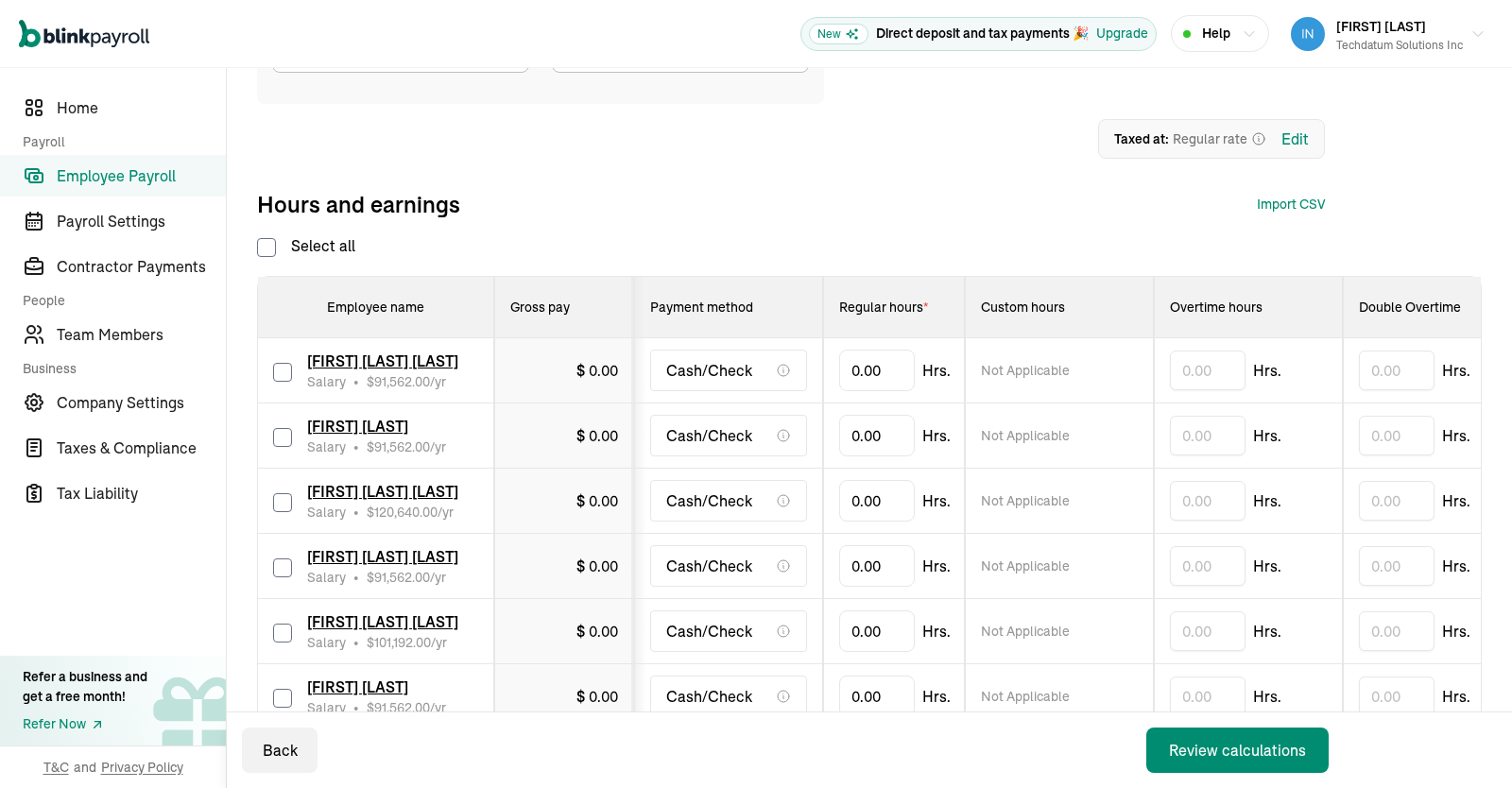checkbox on "false" 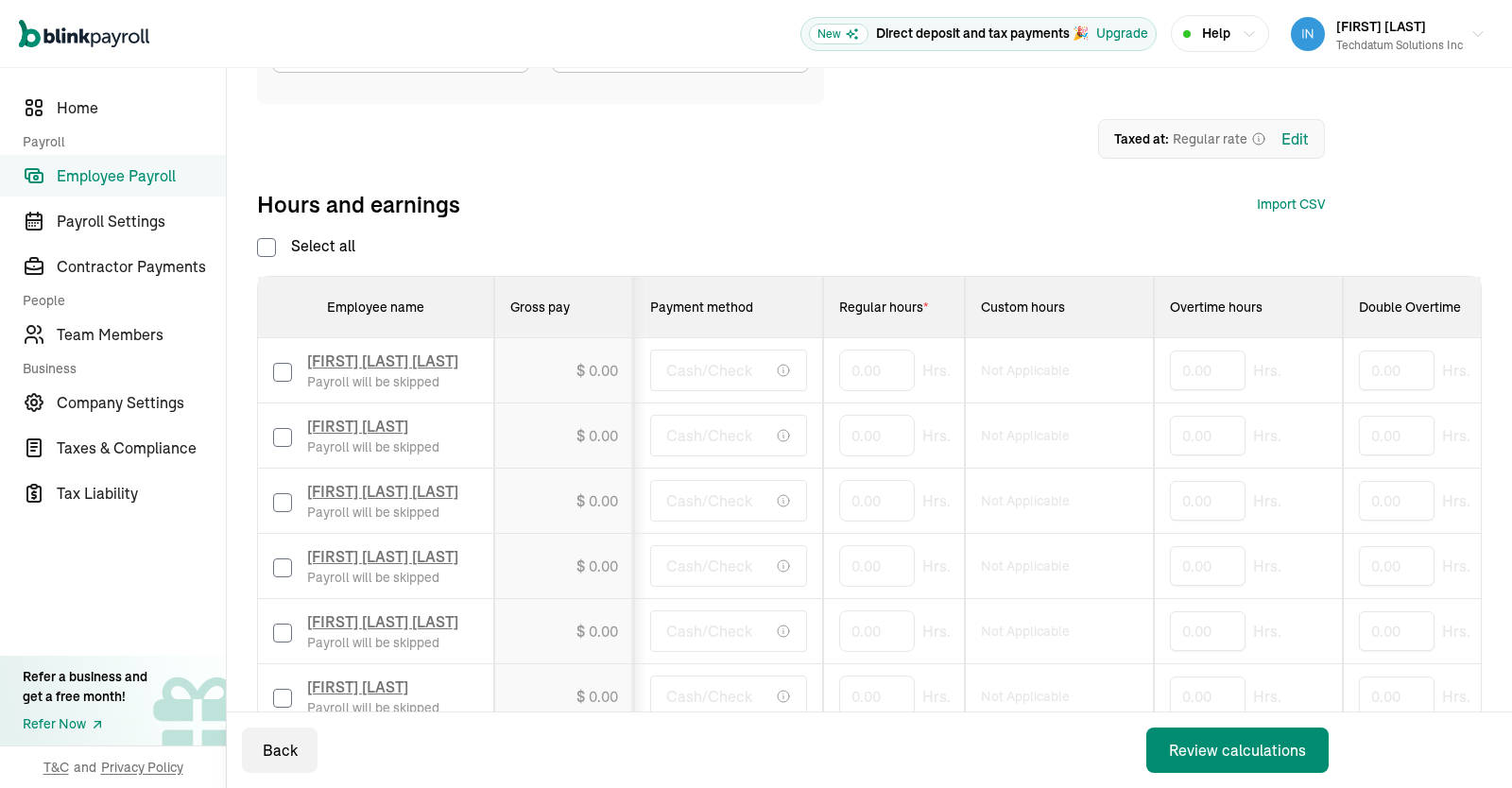 click at bounding box center (283, 503) 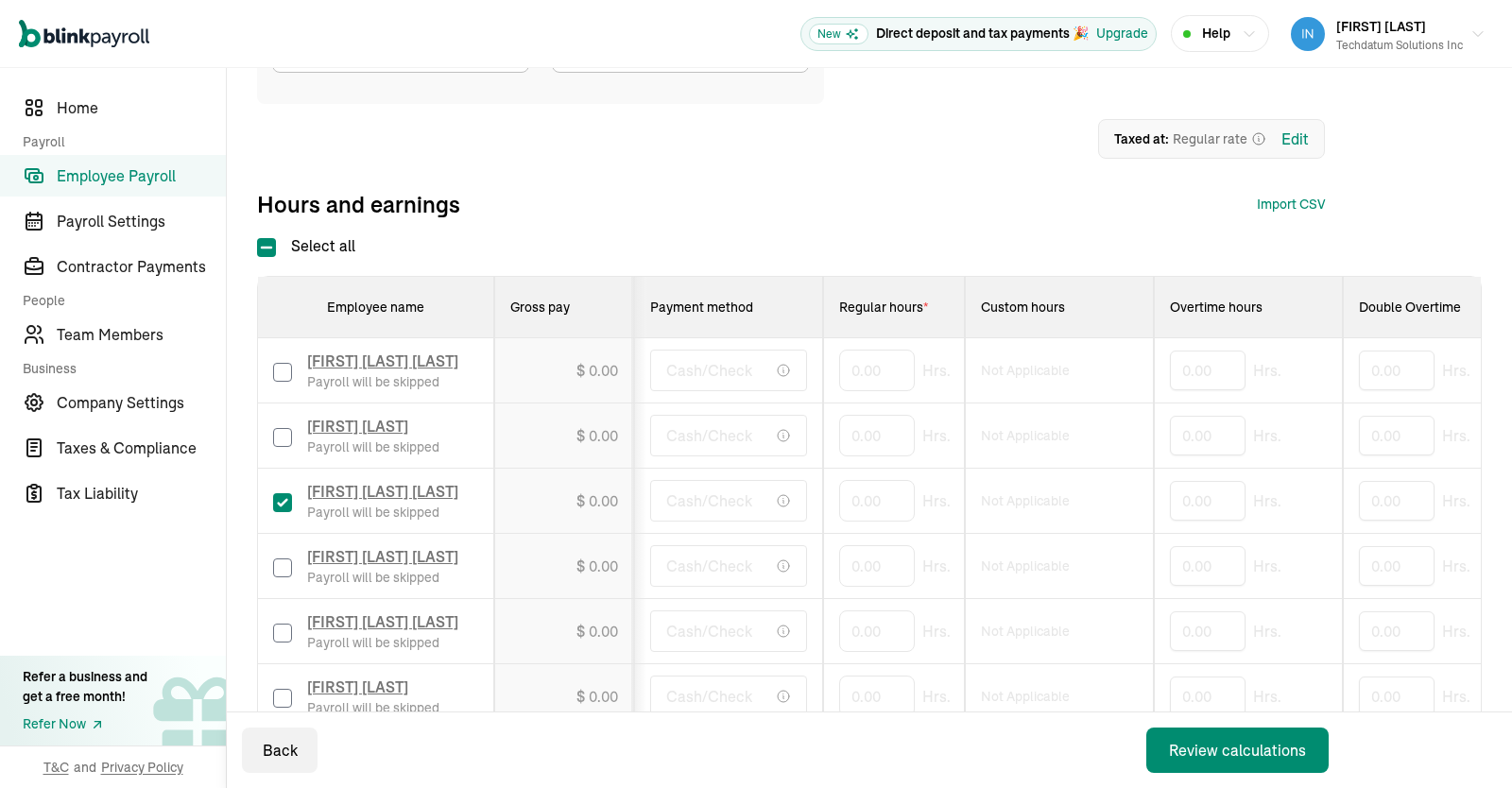 checkbox on "true" 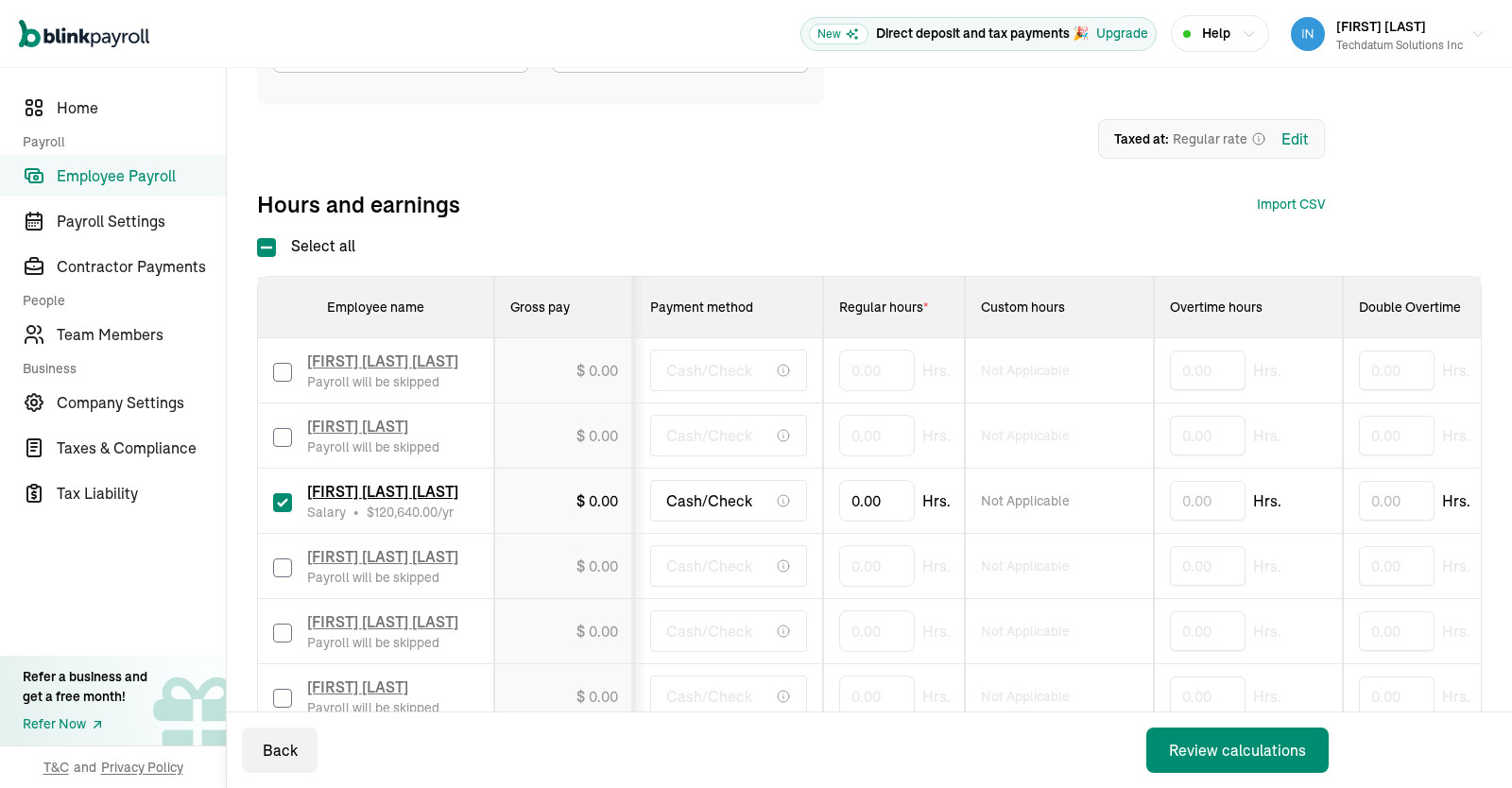 drag, startPoint x: 1170, startPoint y: 522, endPoint x: 1194, endPoint y: 535, distance: 27.294688 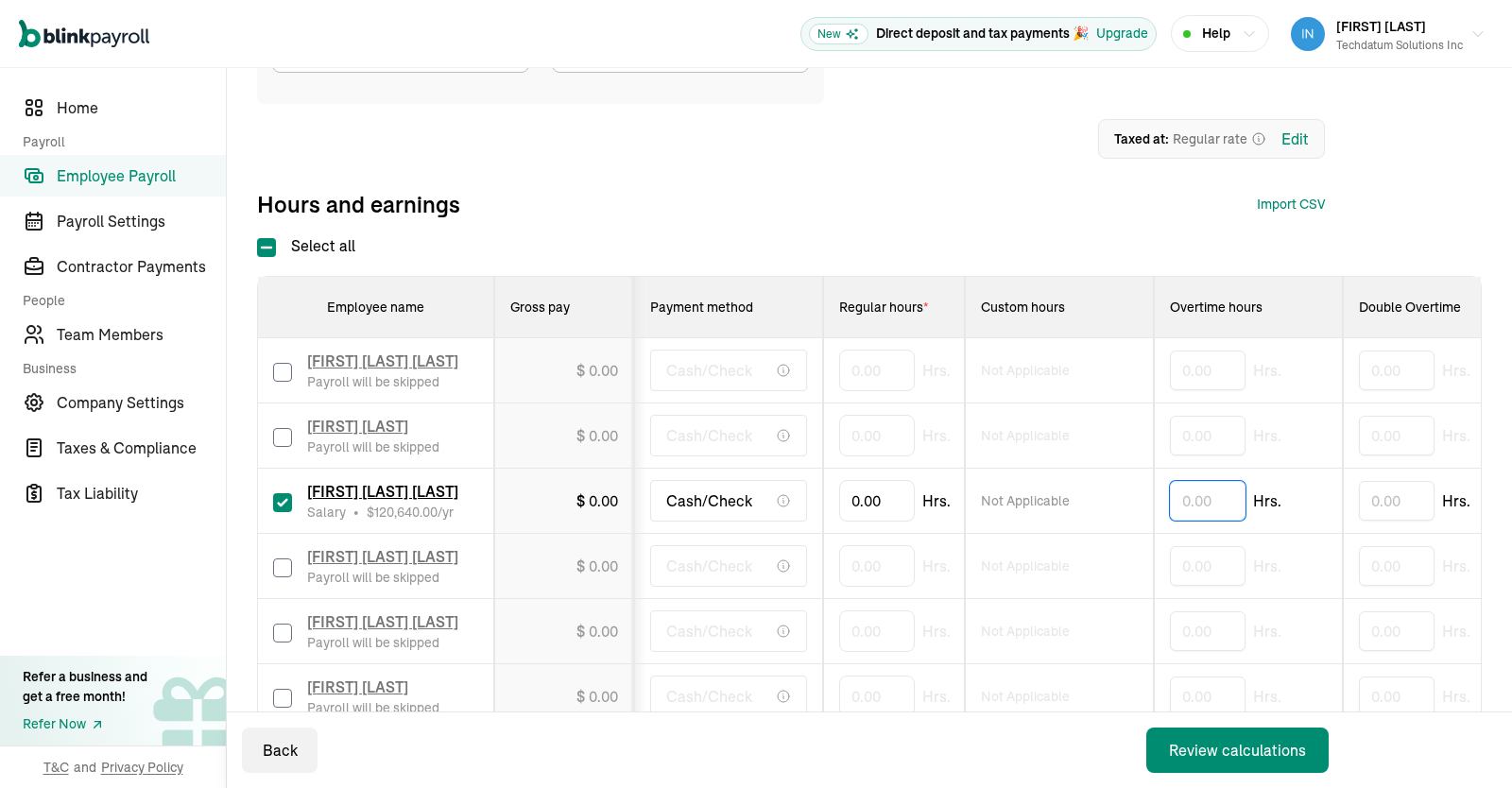 click at bounding box center [1208, 501] 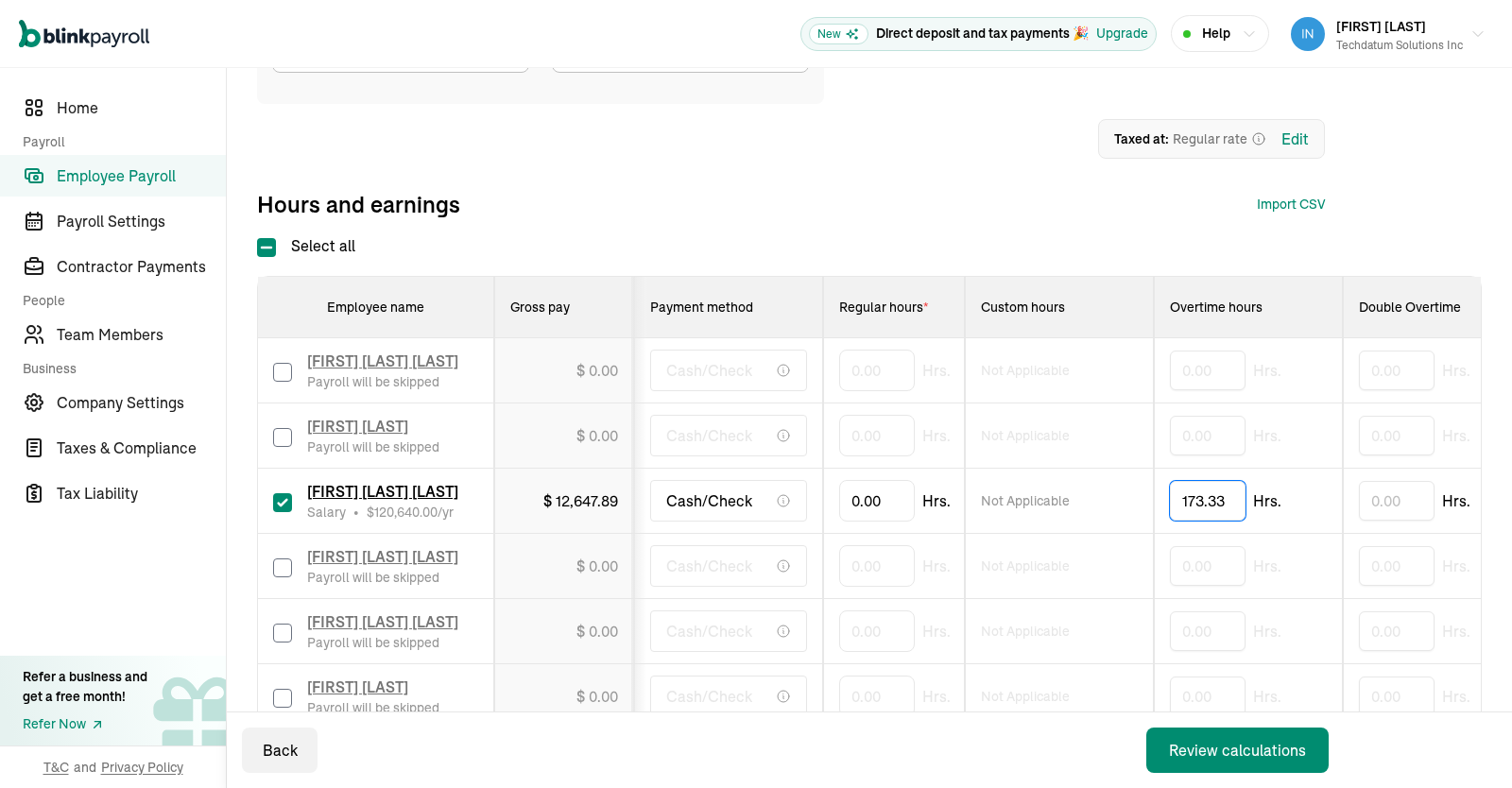 type on "173.33" 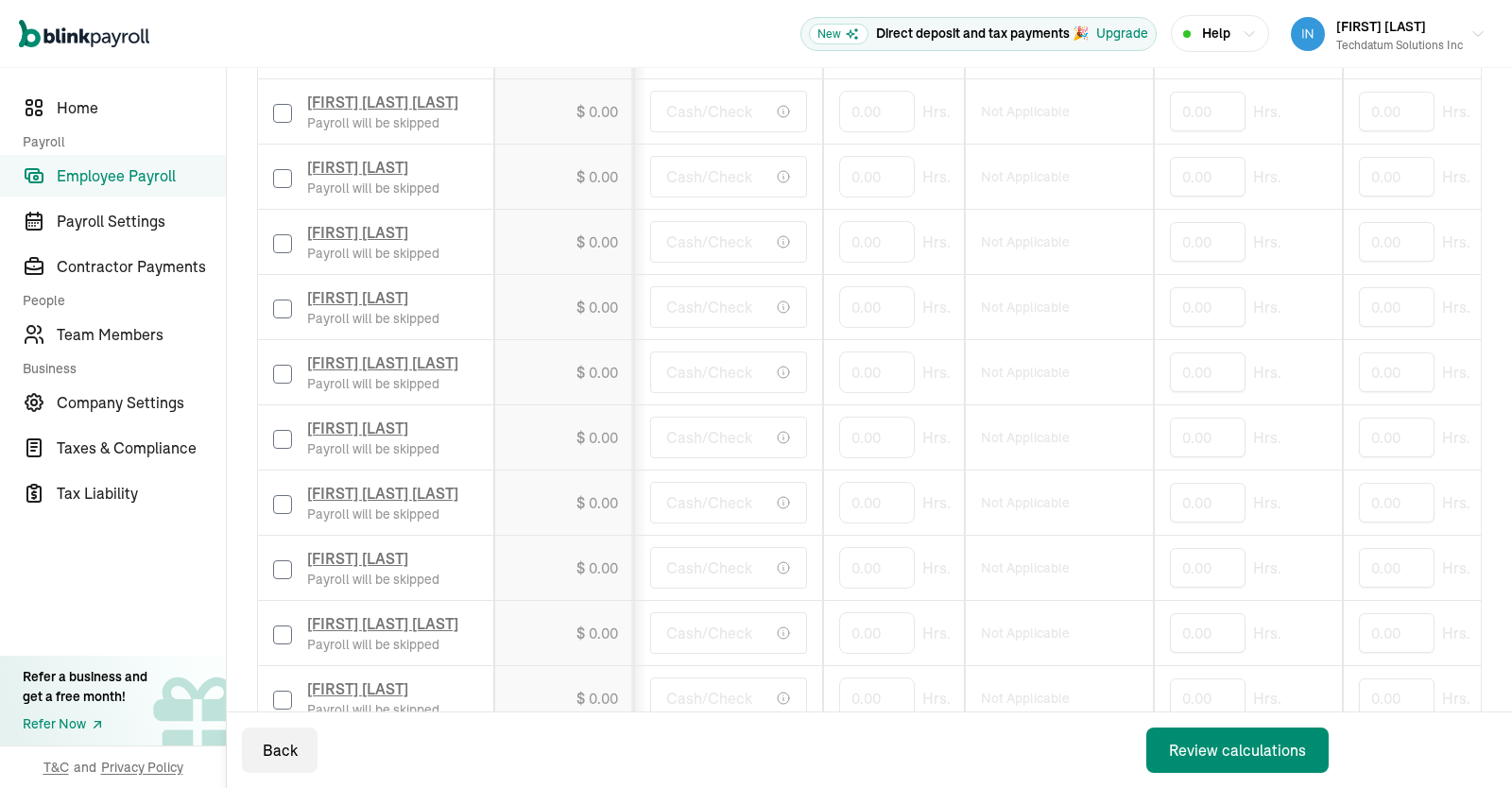 scroll, scrollTop: 792, scrollLeft: 0, axis: vertical 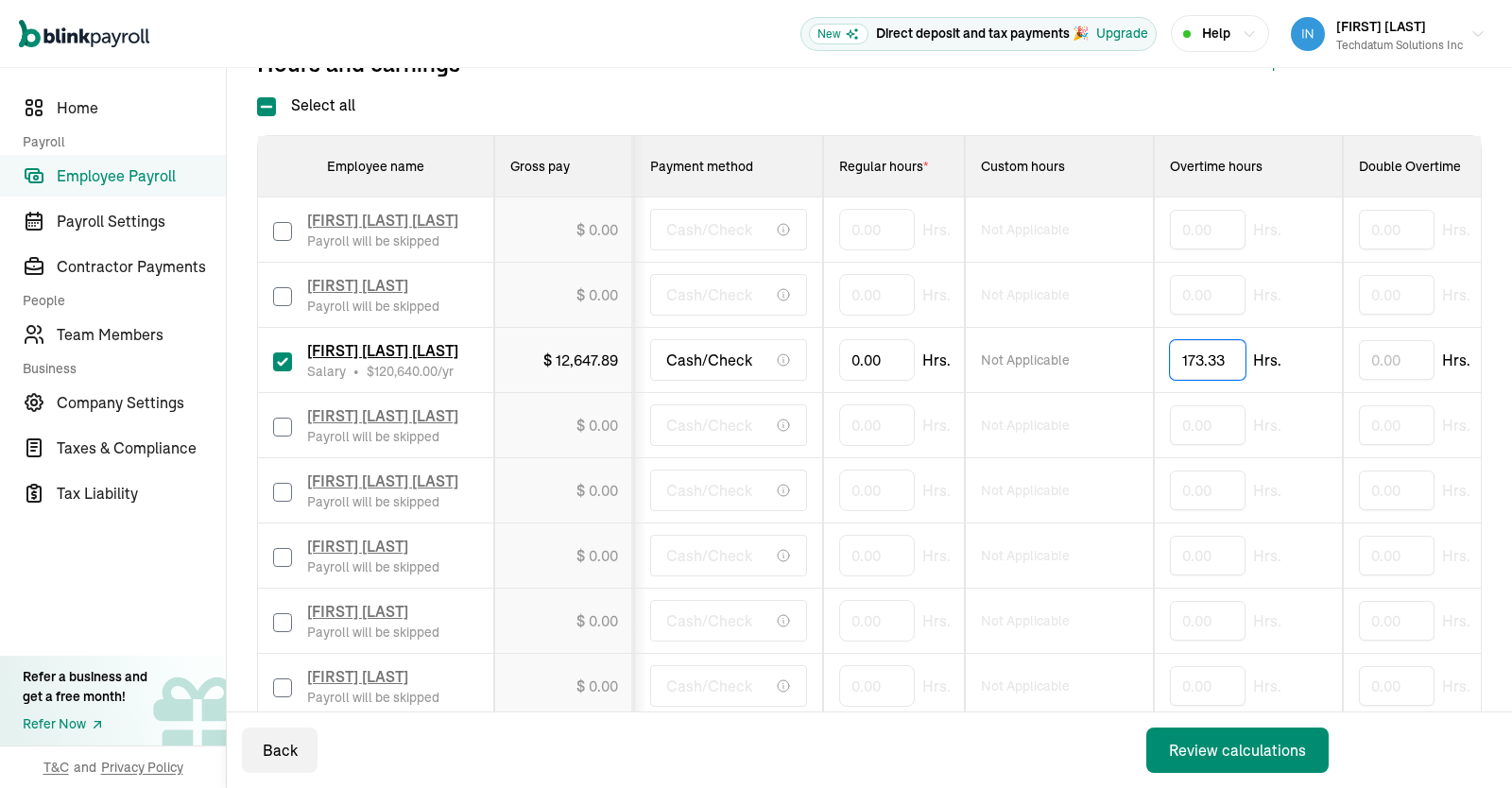 drag, startPoint x: 1227, startPoint y: 397, endPoint x: 1113, endPoint y: 400, distance: 114.03947 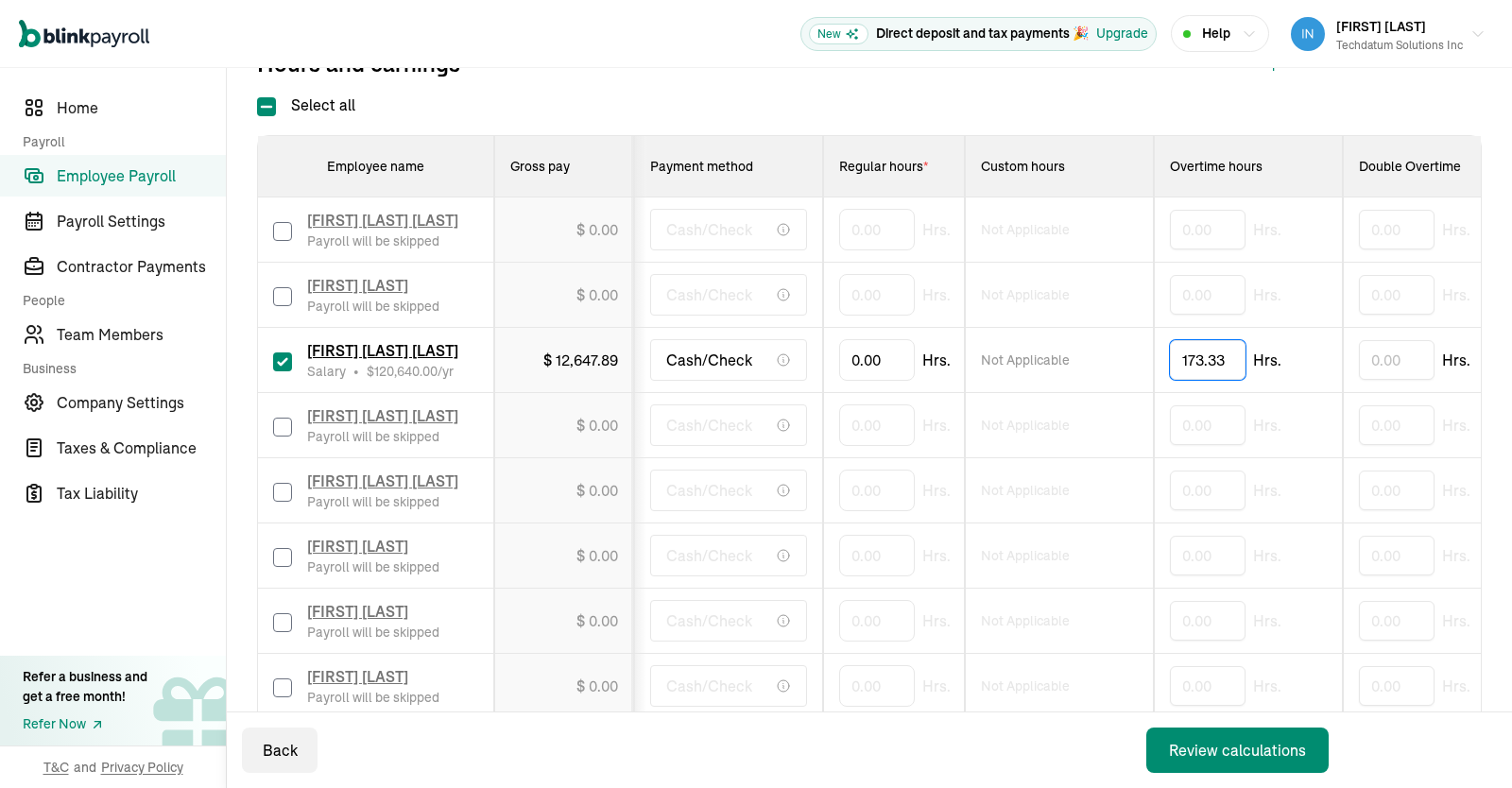 click on "173.33" at bounding box center (1208, 360) 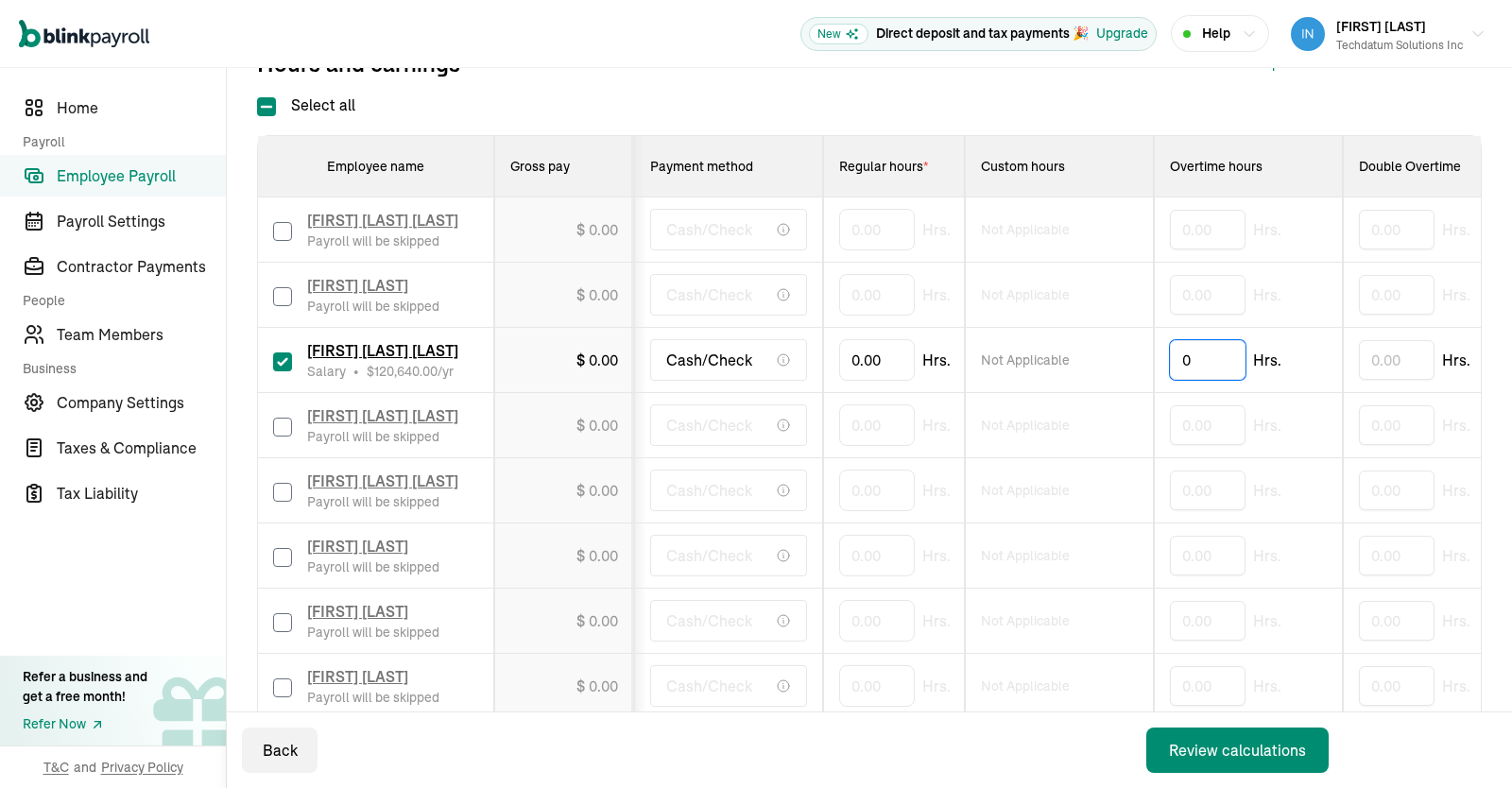 type on "0" 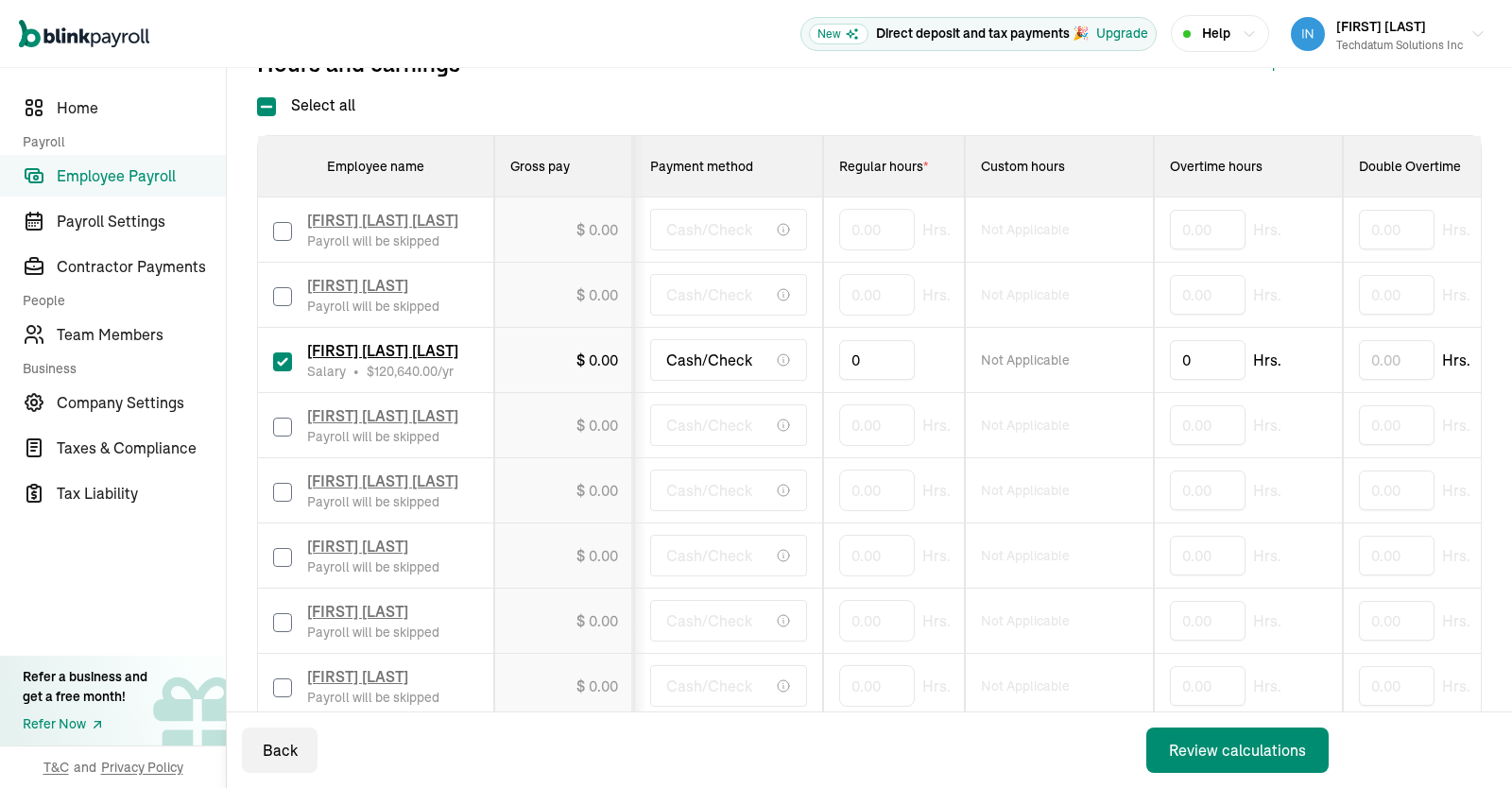 drag, startPoint x: 895, startPoint y: 385, endPoint x: 702, endPoint y: 413, distance: 195.02051 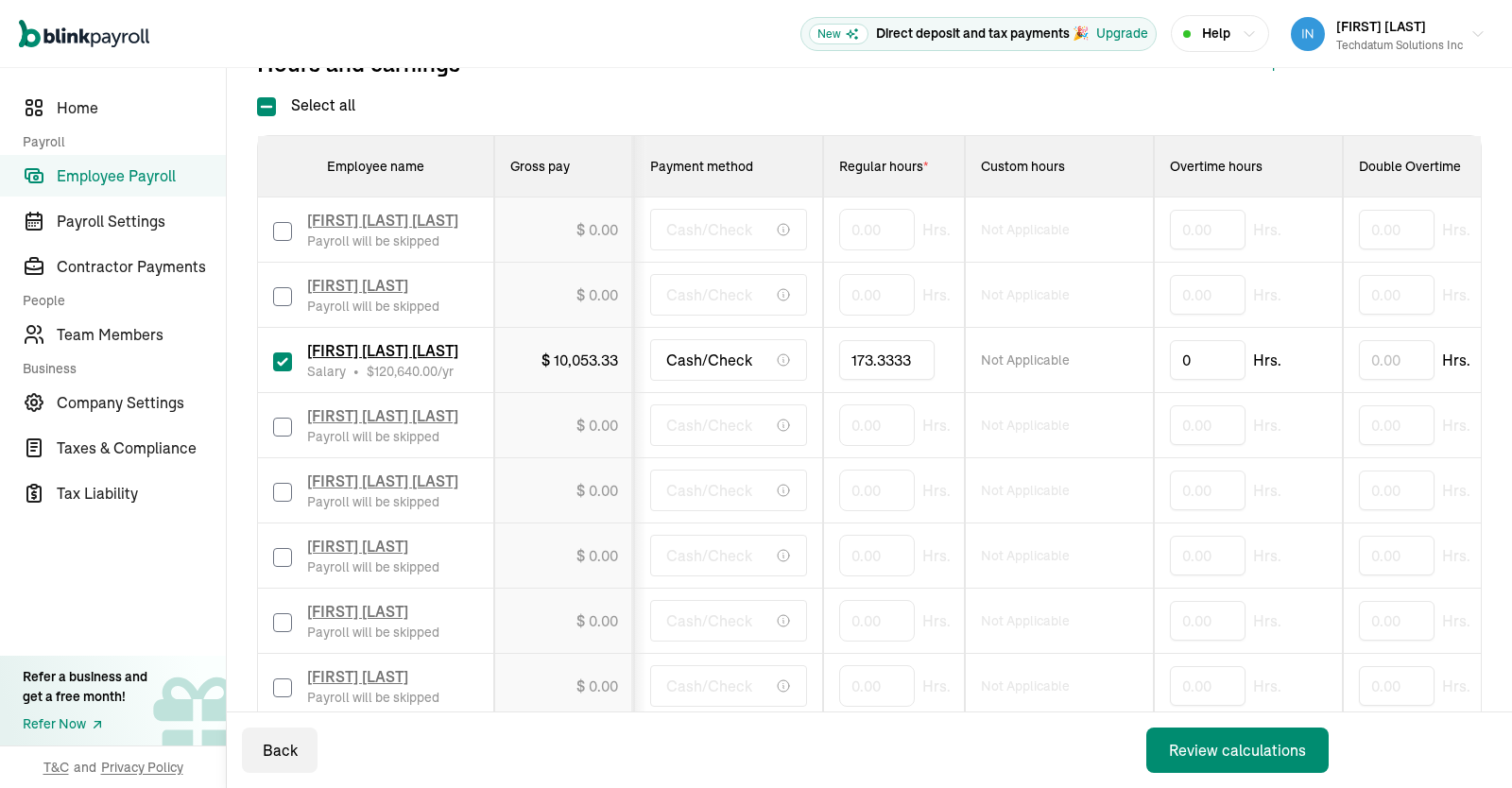 type on "173.33333" 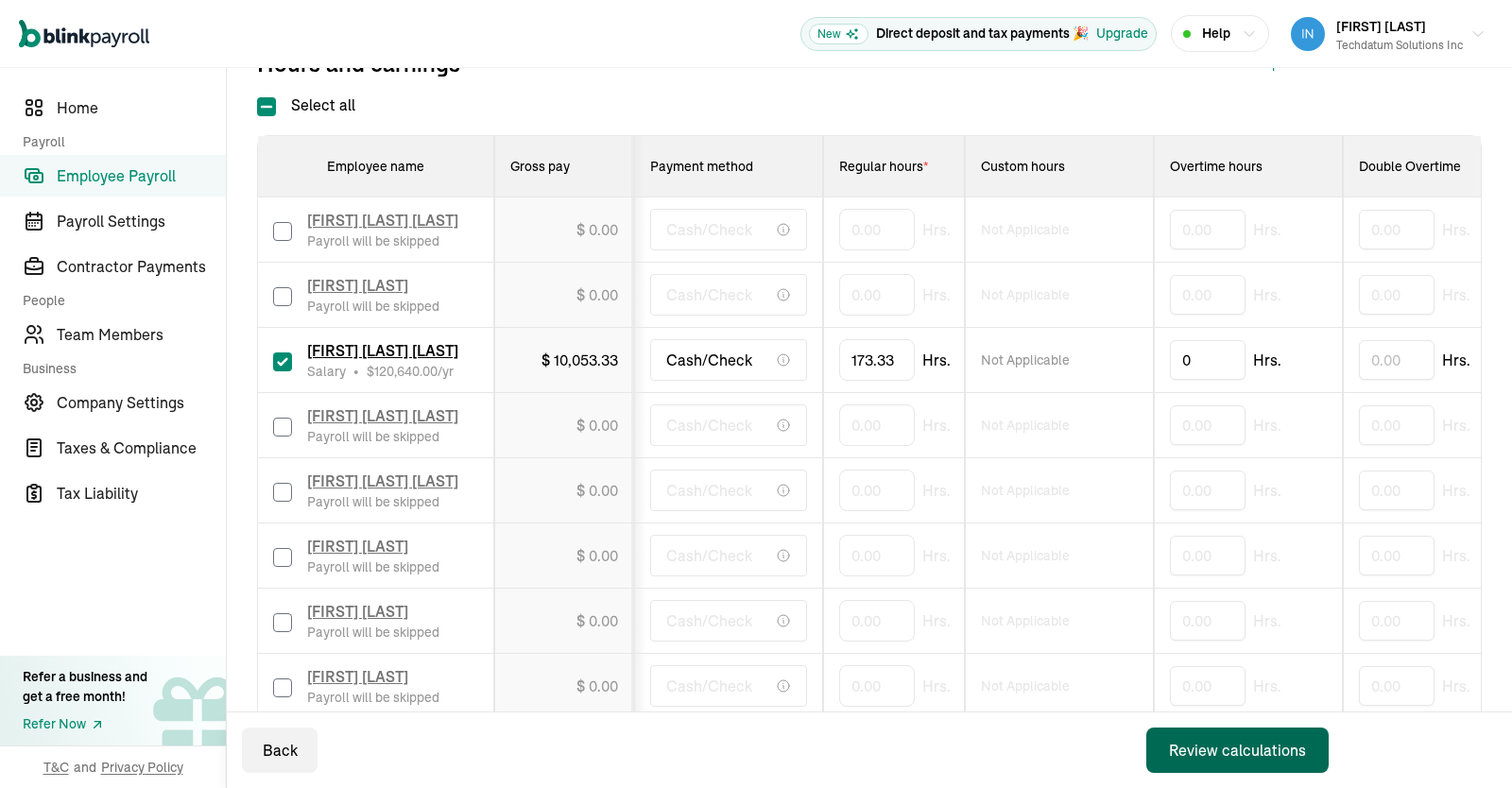 click on "Review calculations" at bounding box center [1237, 750] 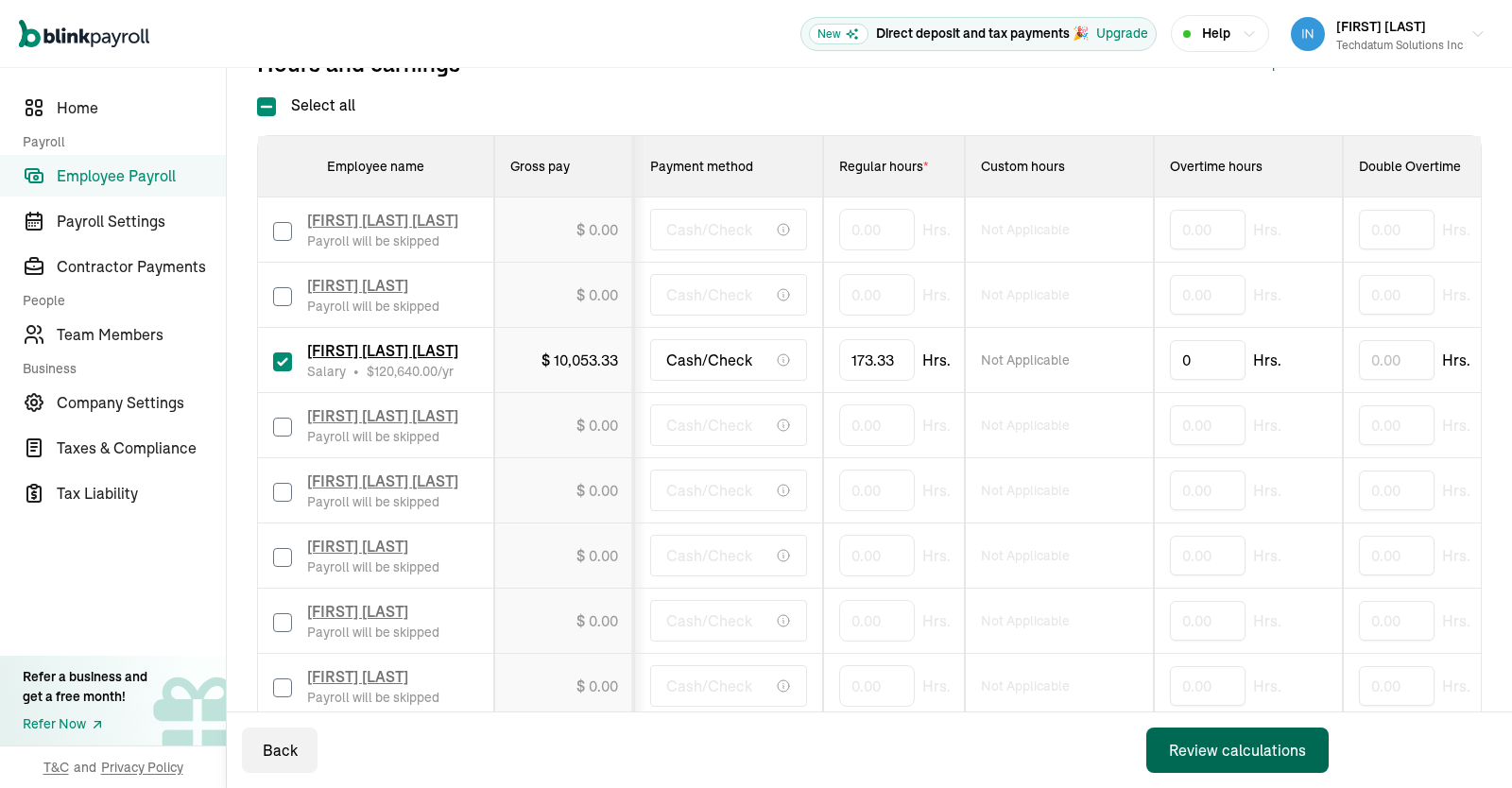 click on "Review calculations" at bounding box center (1237, 750) 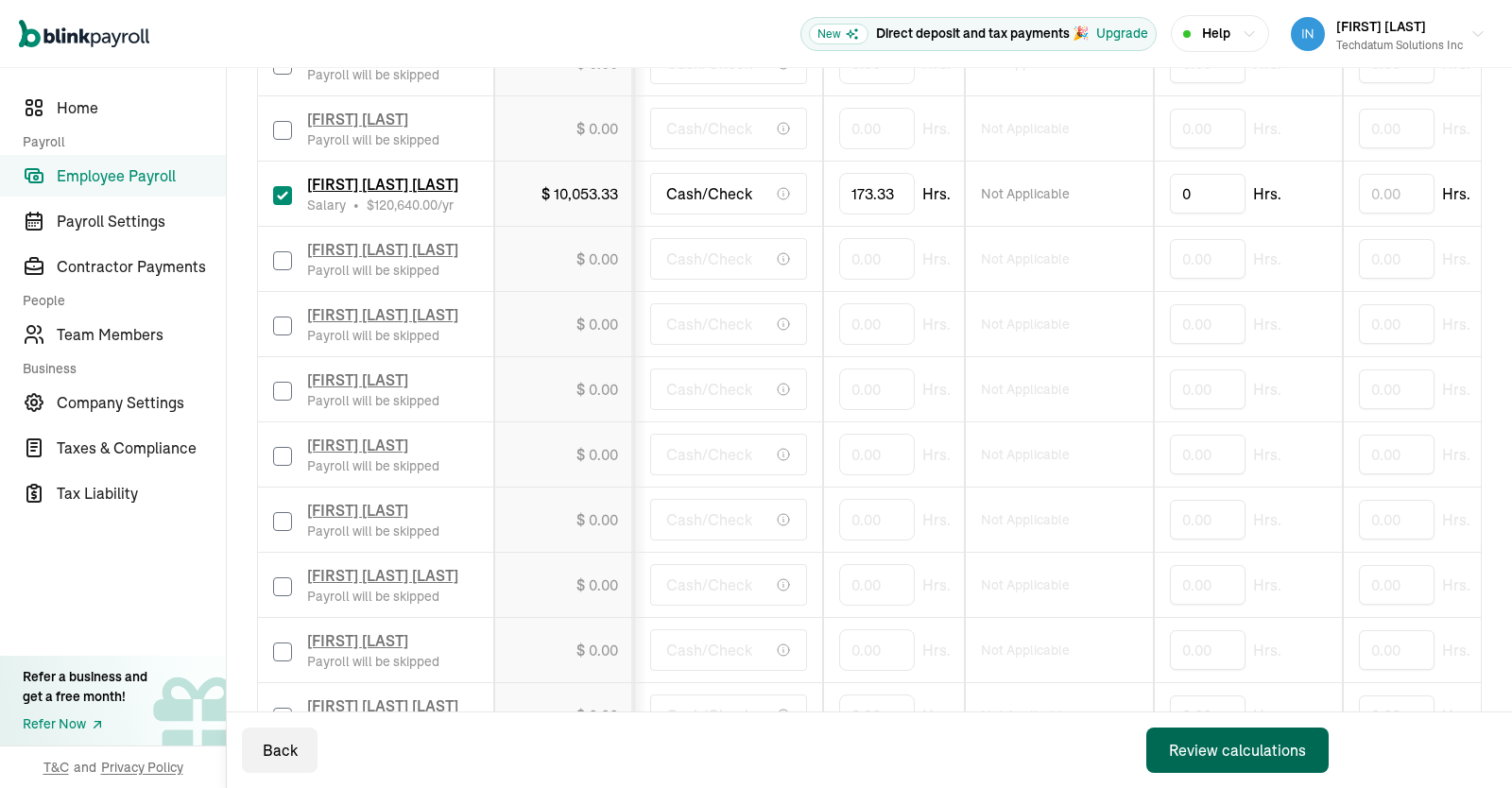 scroll, scrollTop: 524, scrollLeft: 0, axis: vertical 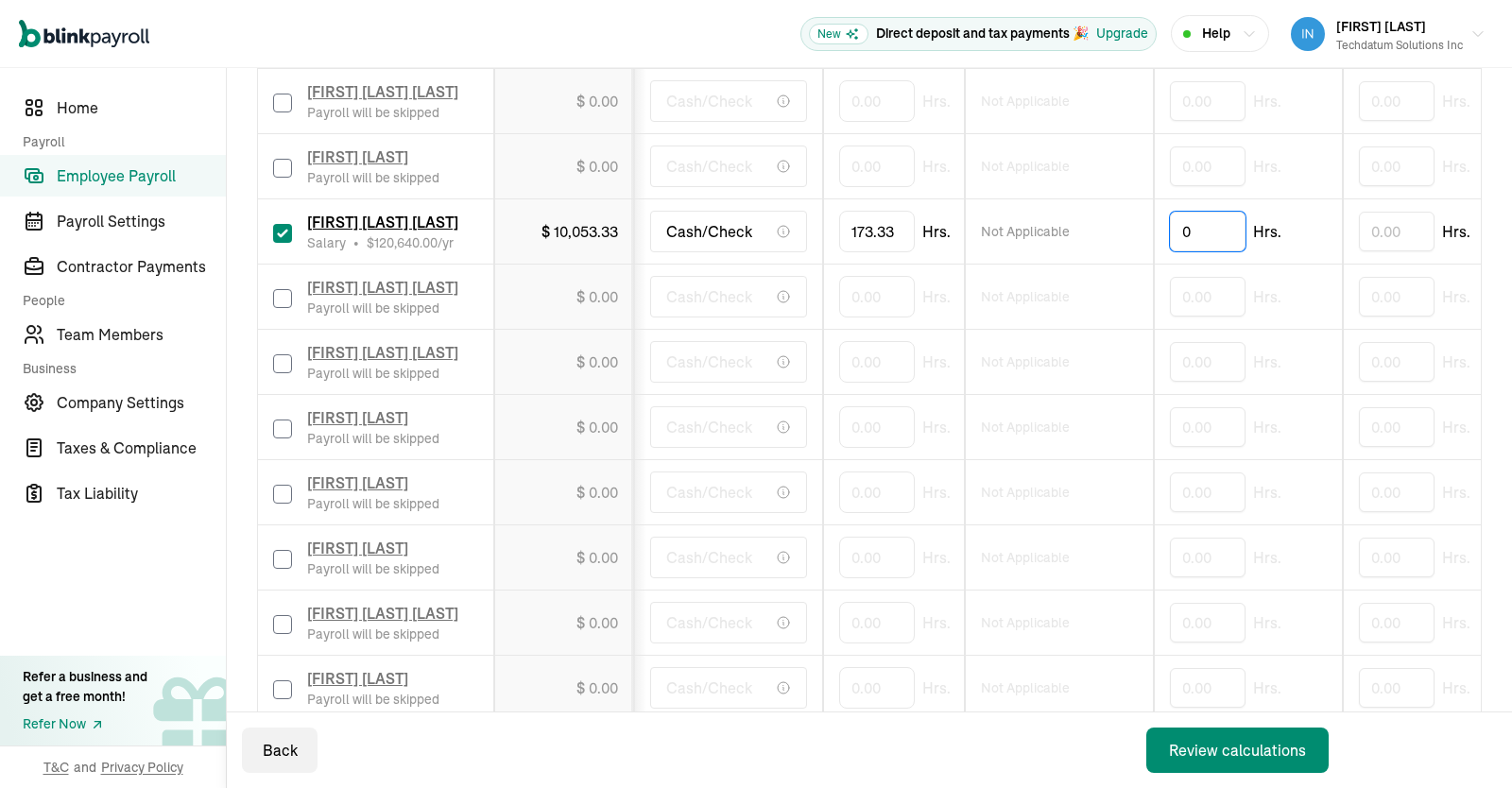 click on "0" at bounding box center (1208, 231) 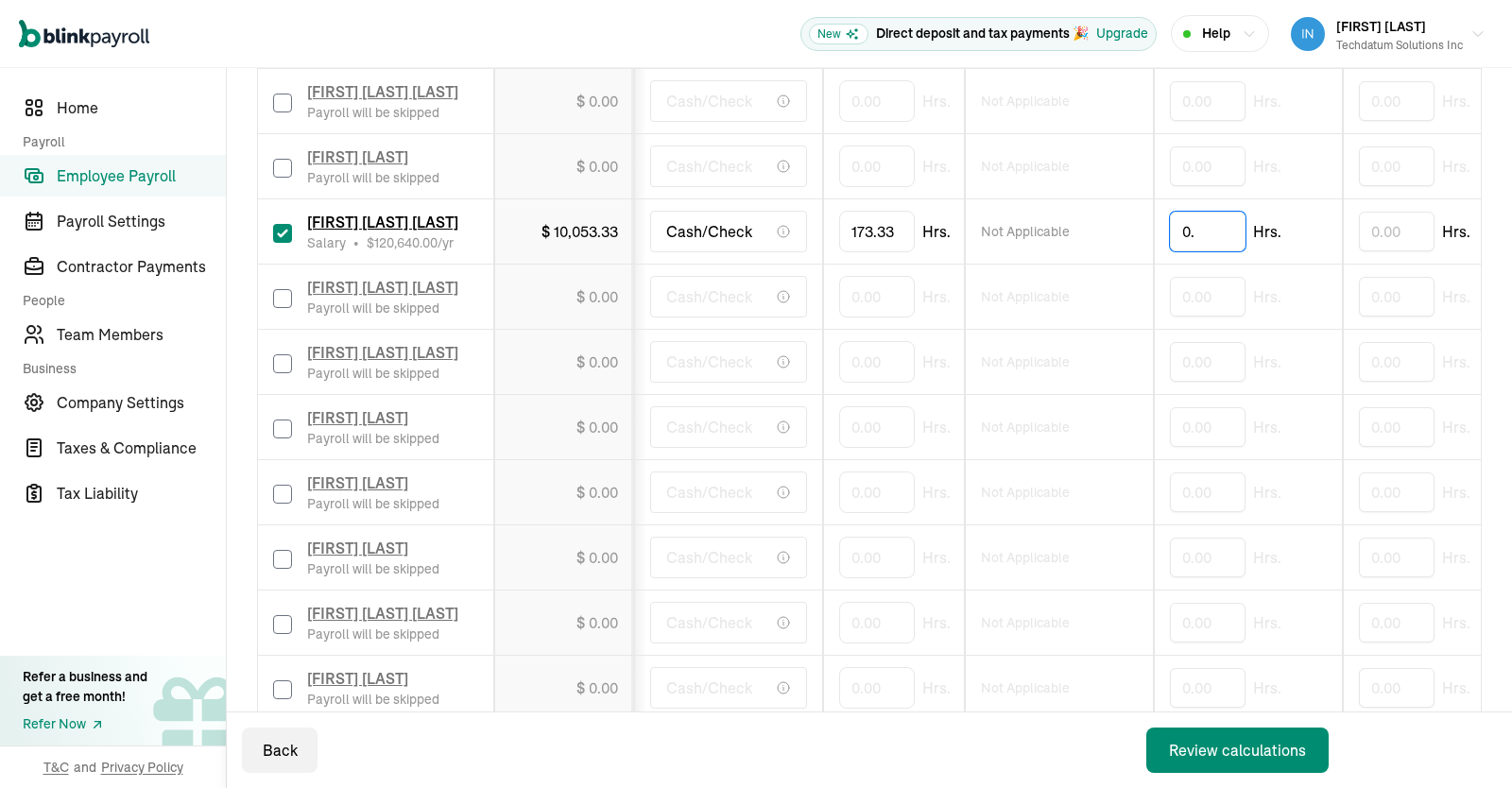 type on "0" 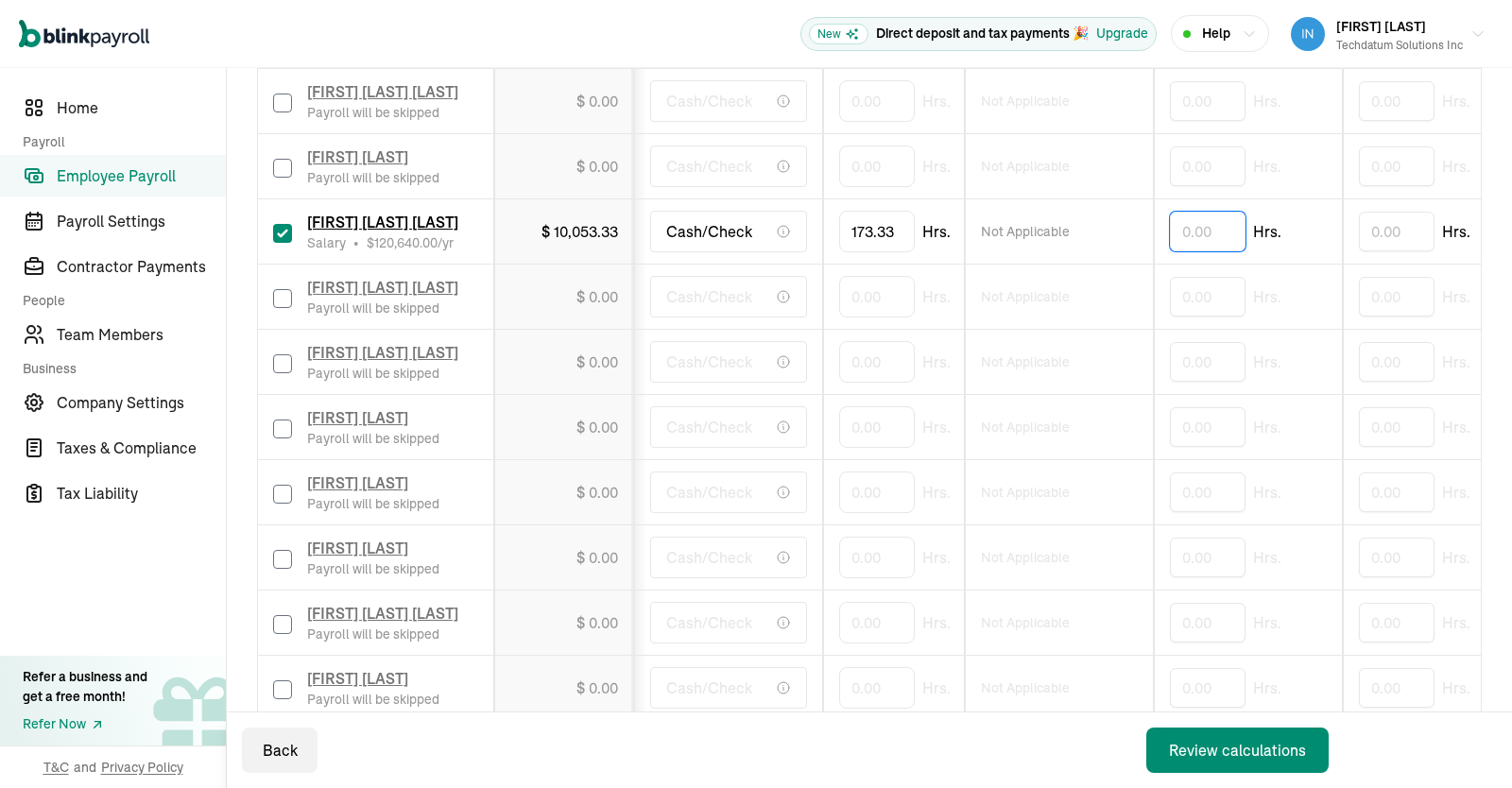 type 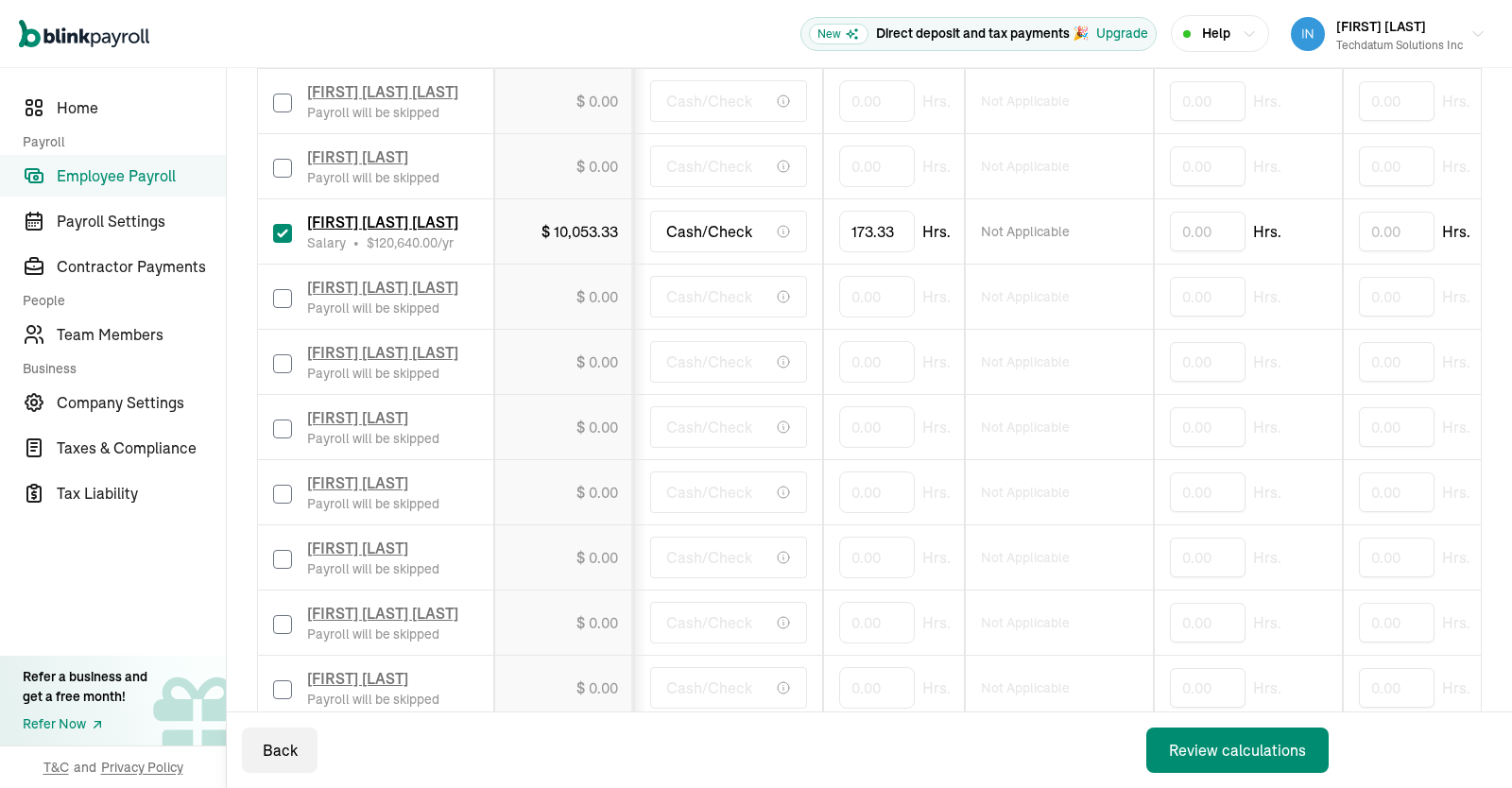 click on "Back Review calculations" at bounding box center (789, 750) 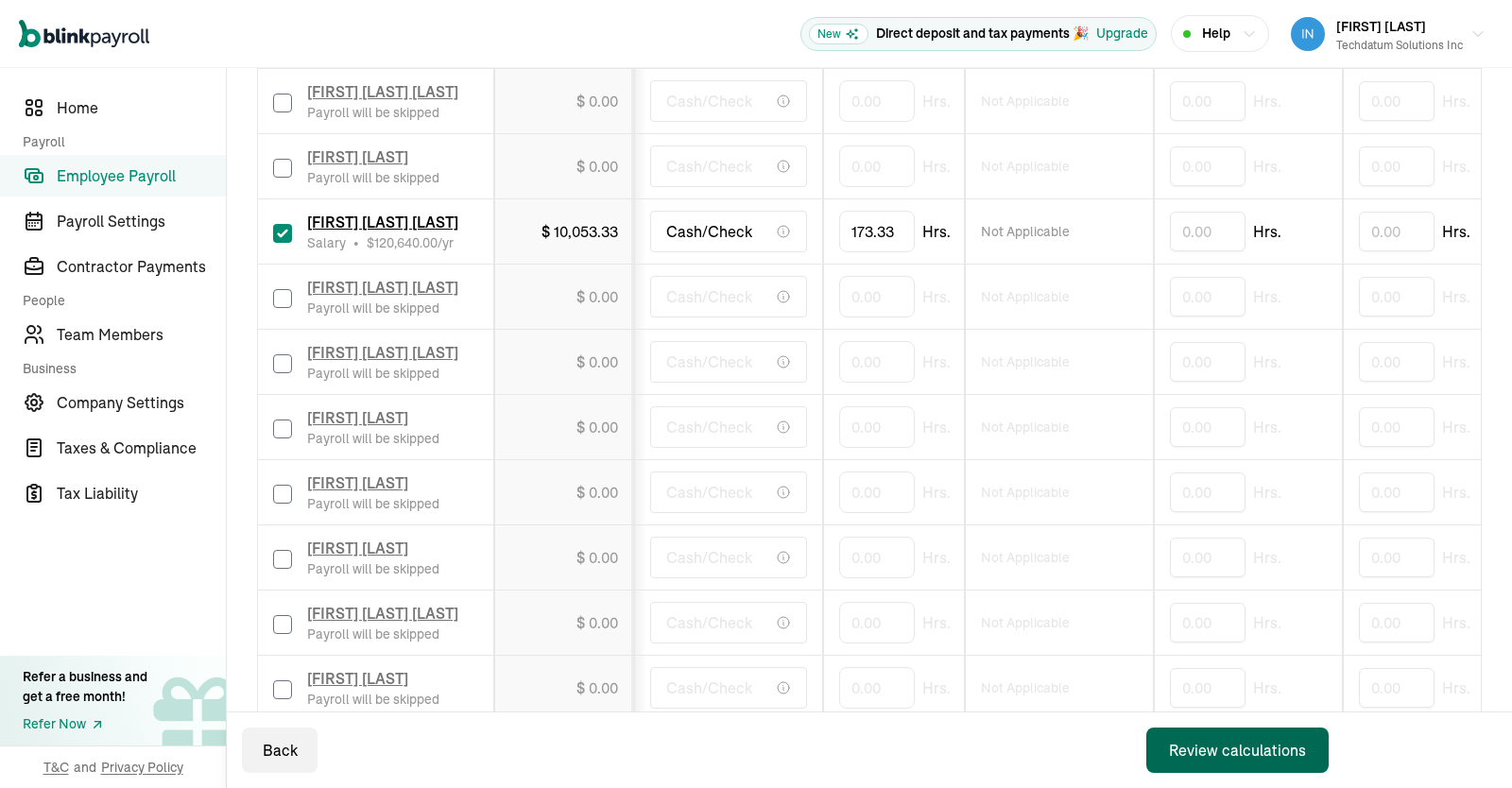 click on "Review calculations" at bounding box center (1237, 750) 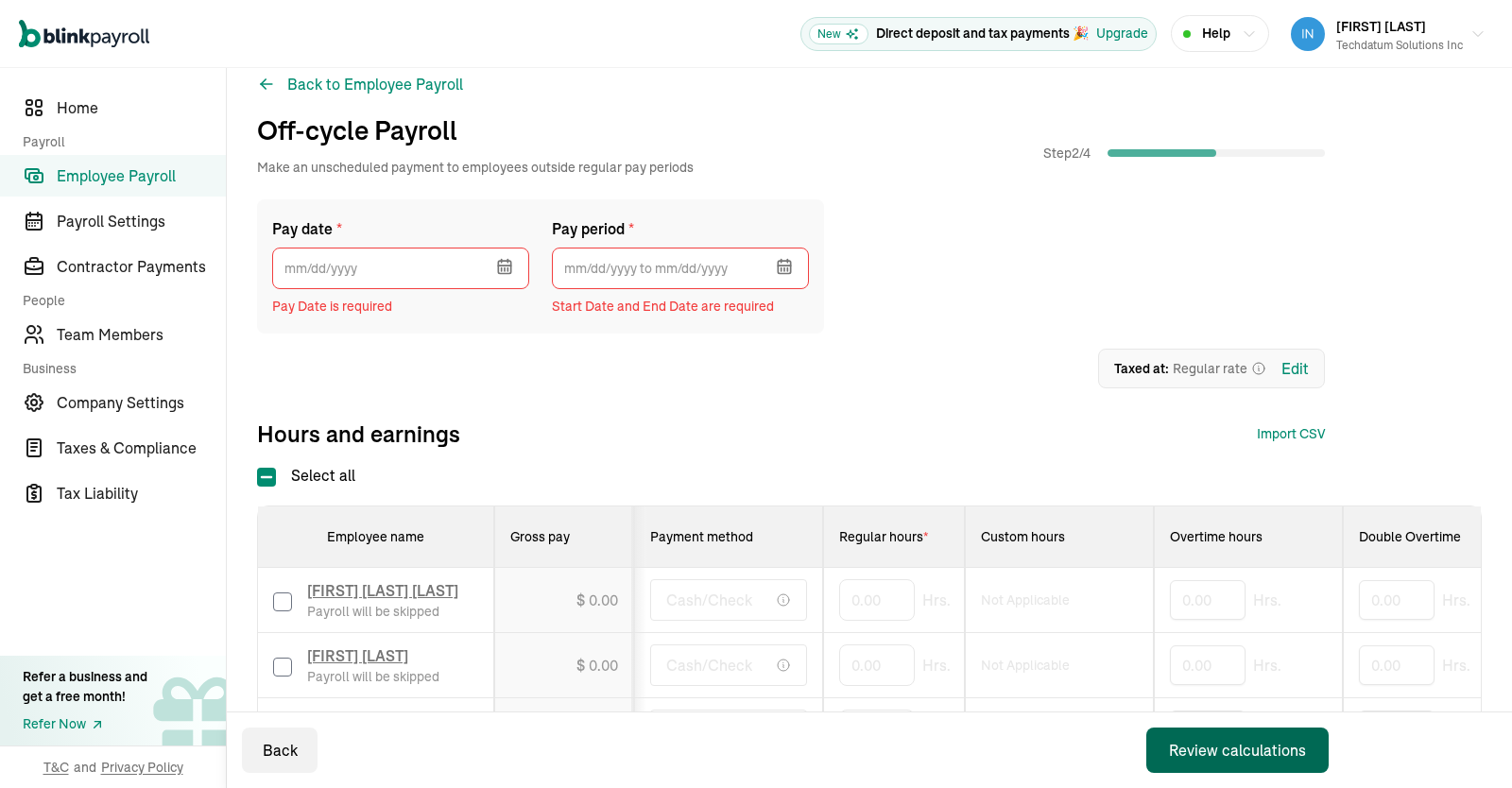scroll, scrollTop: 26, scrollLeft: 0, axis: vertical 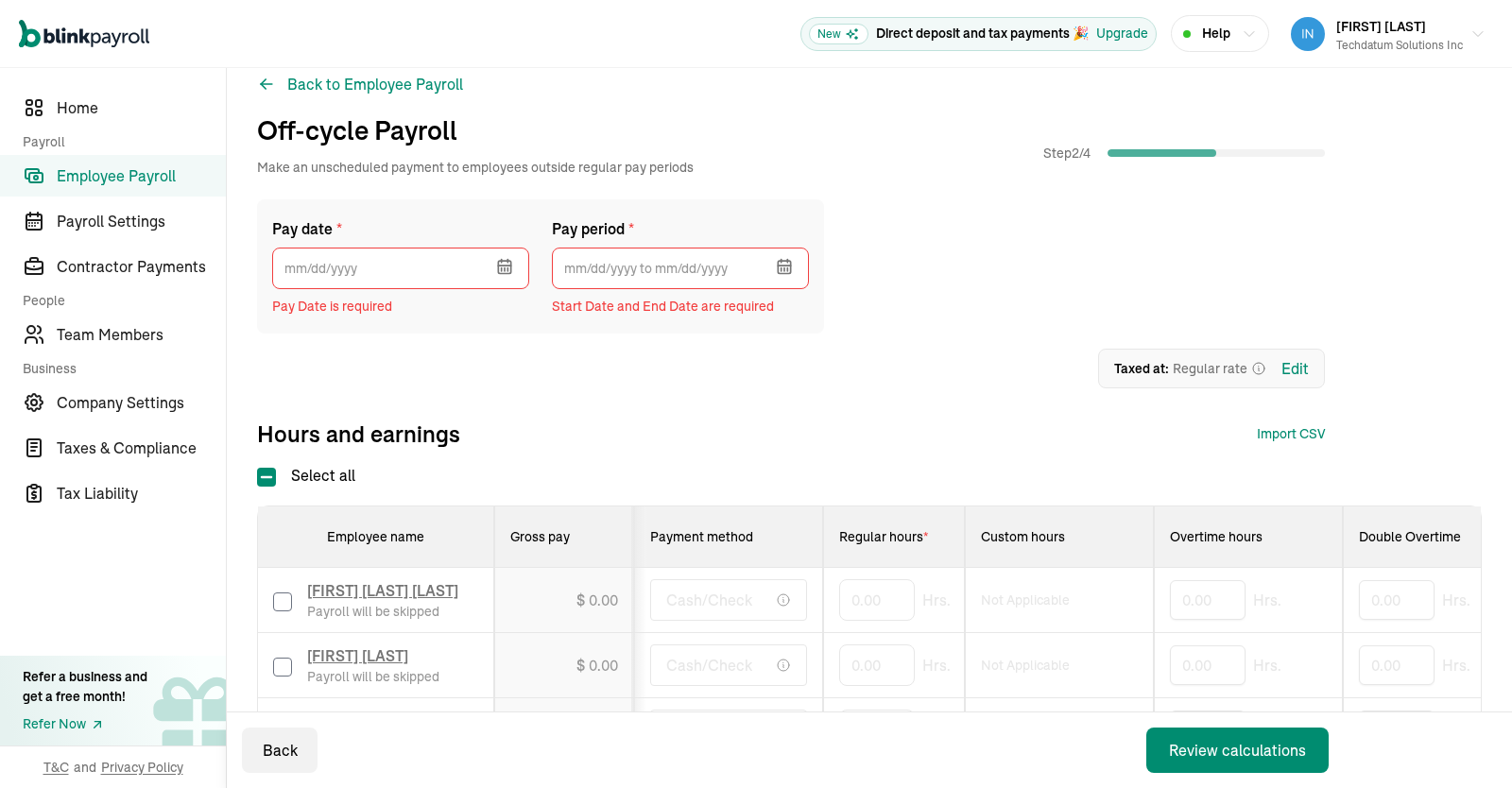 click 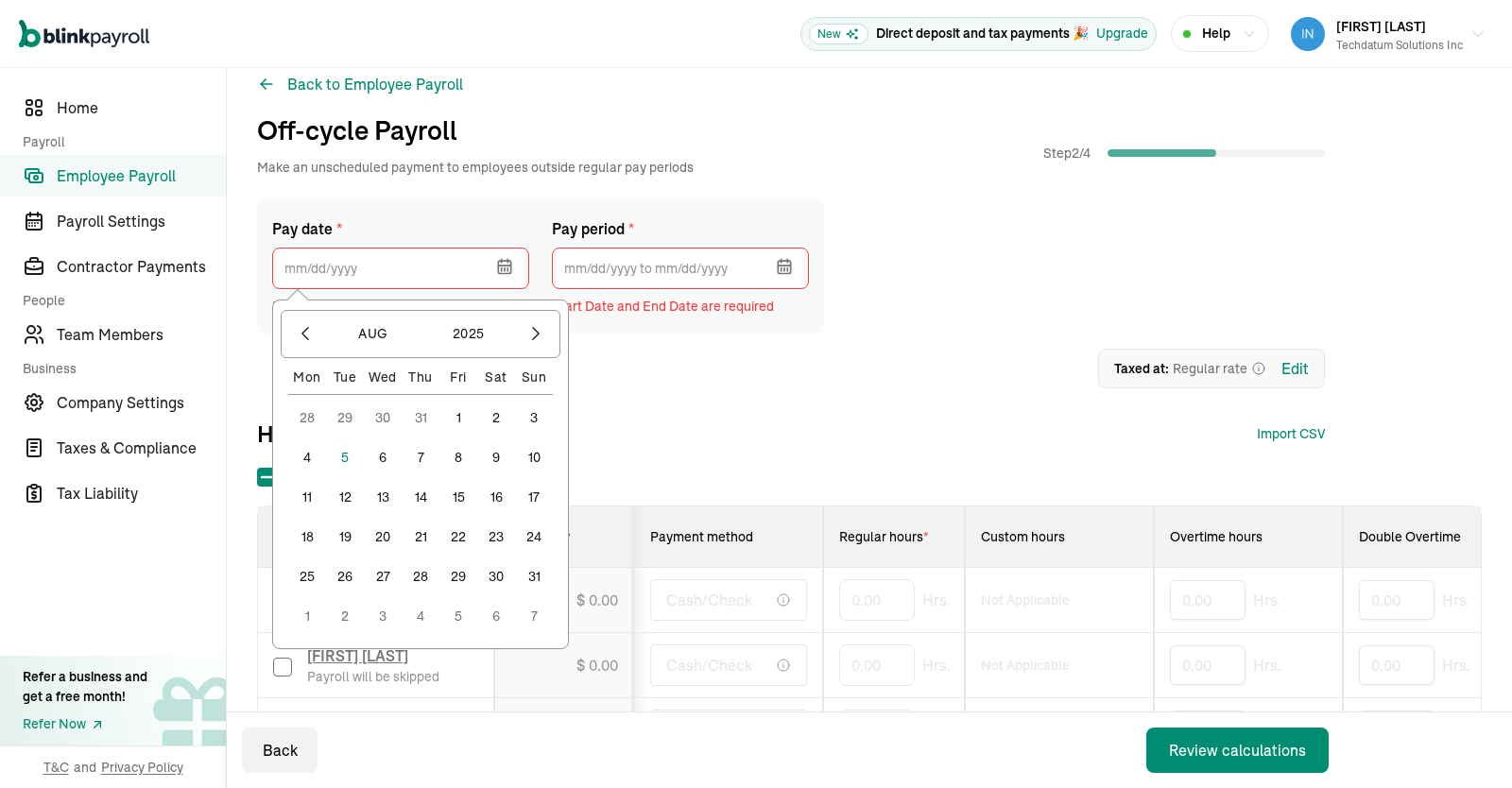 click on "31" at bounding box center (534, 576) 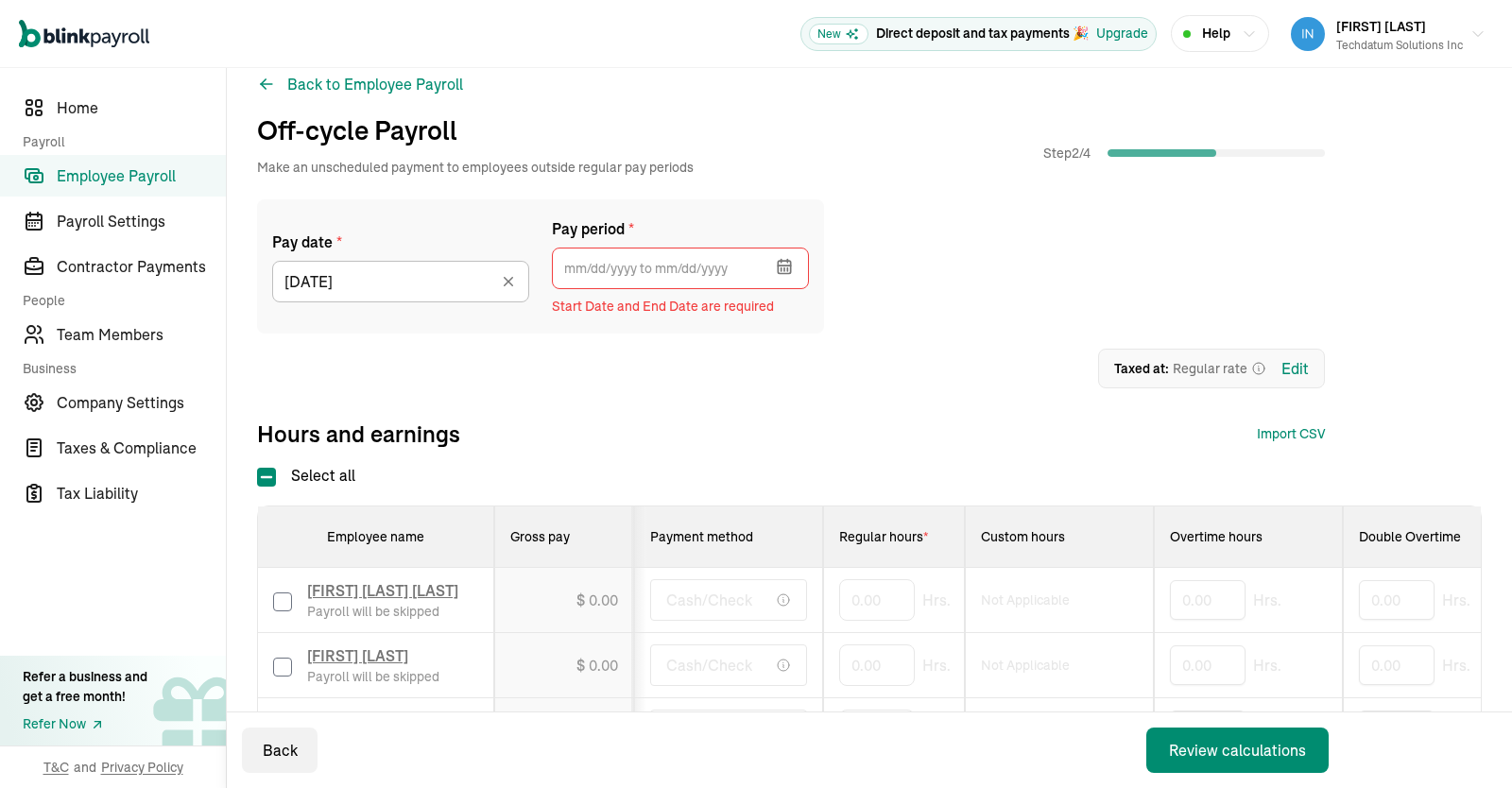 click 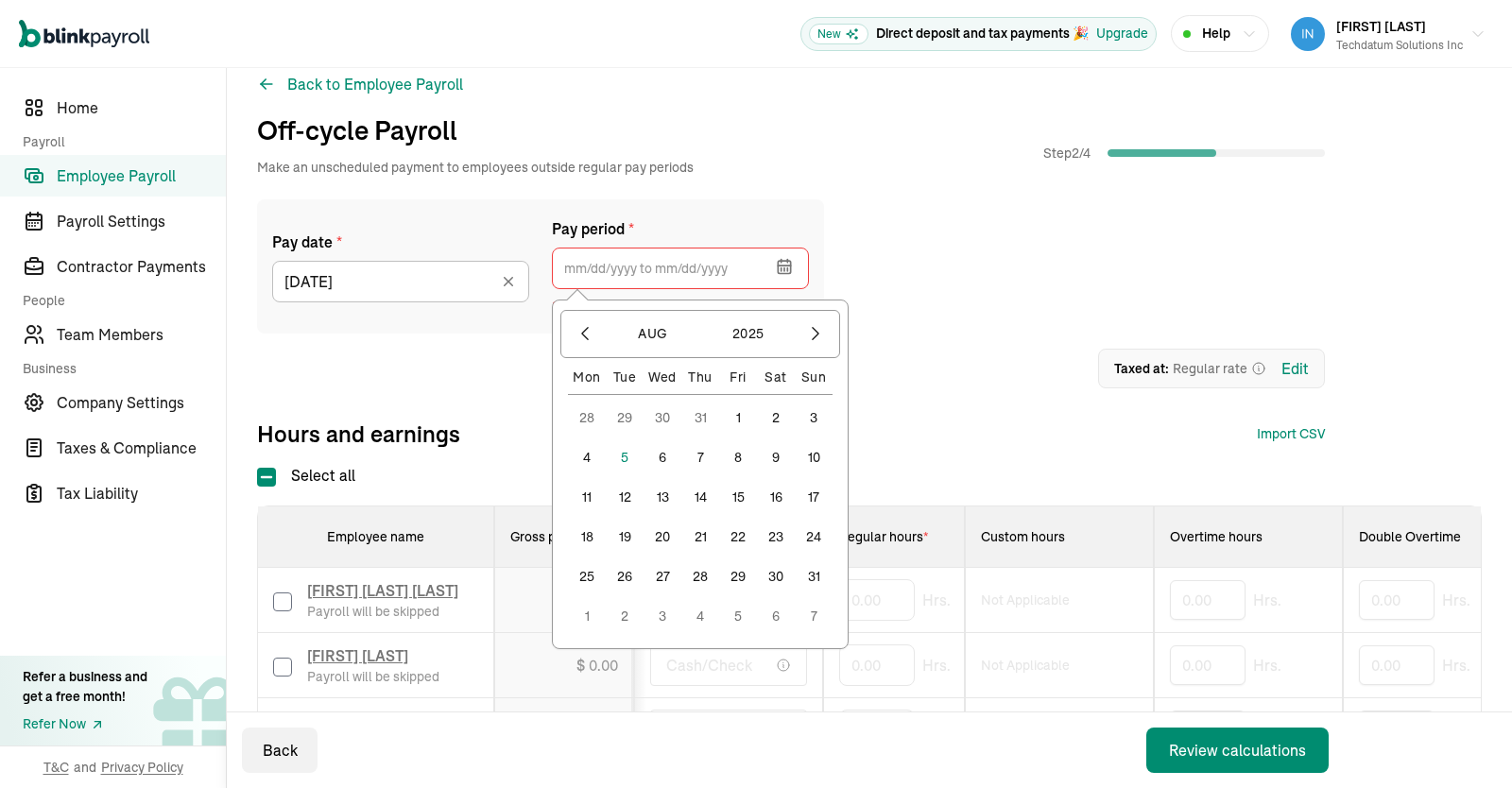 click on "1" at bounding box center (738, 418) 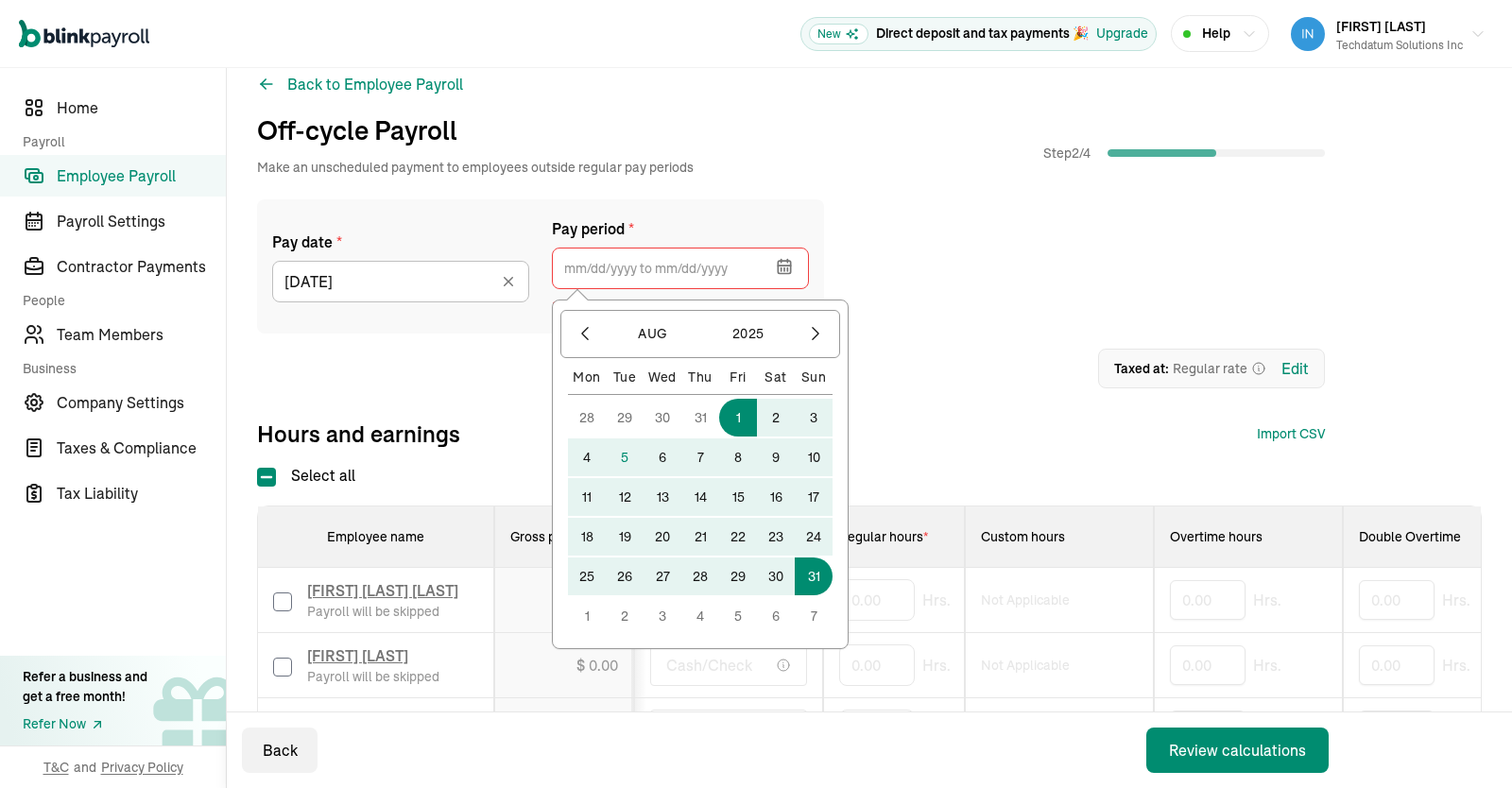 click on "31" at bounding box center [814, 576] 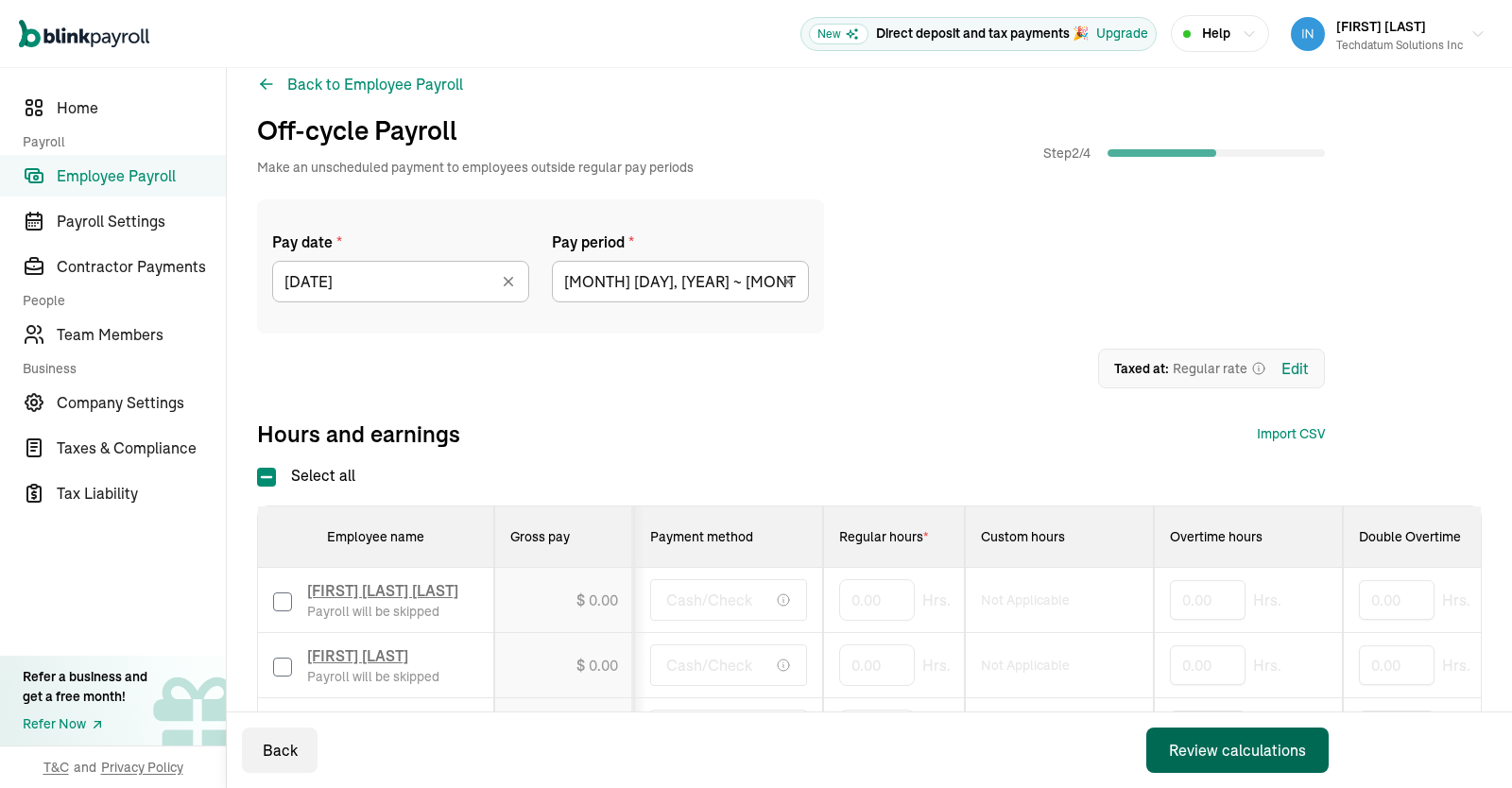click on "Review calculations" at bounding box center [1237, 750] 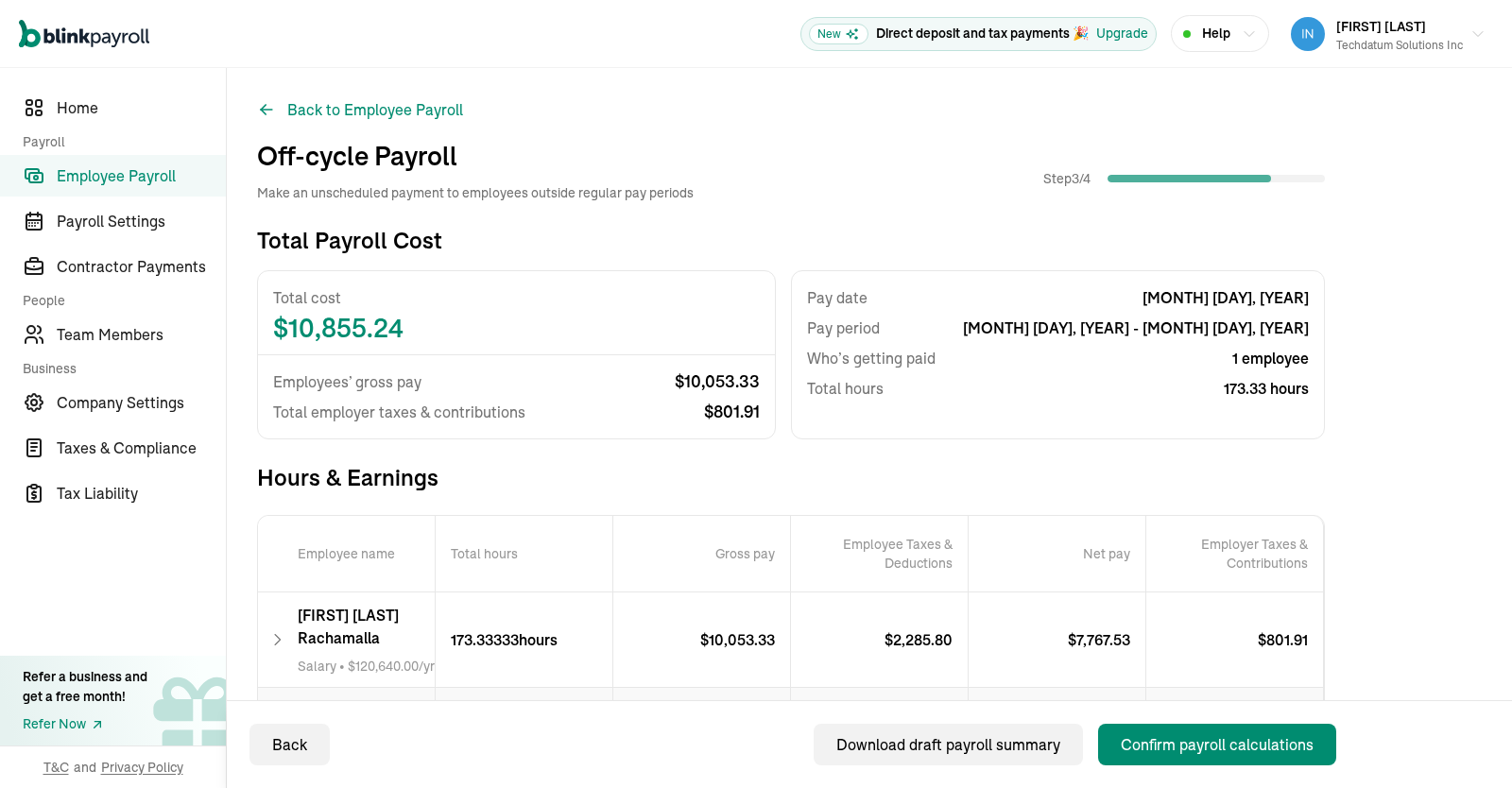 scroll, scrollTop: 128, scrollLeft: 0, axis: vertical 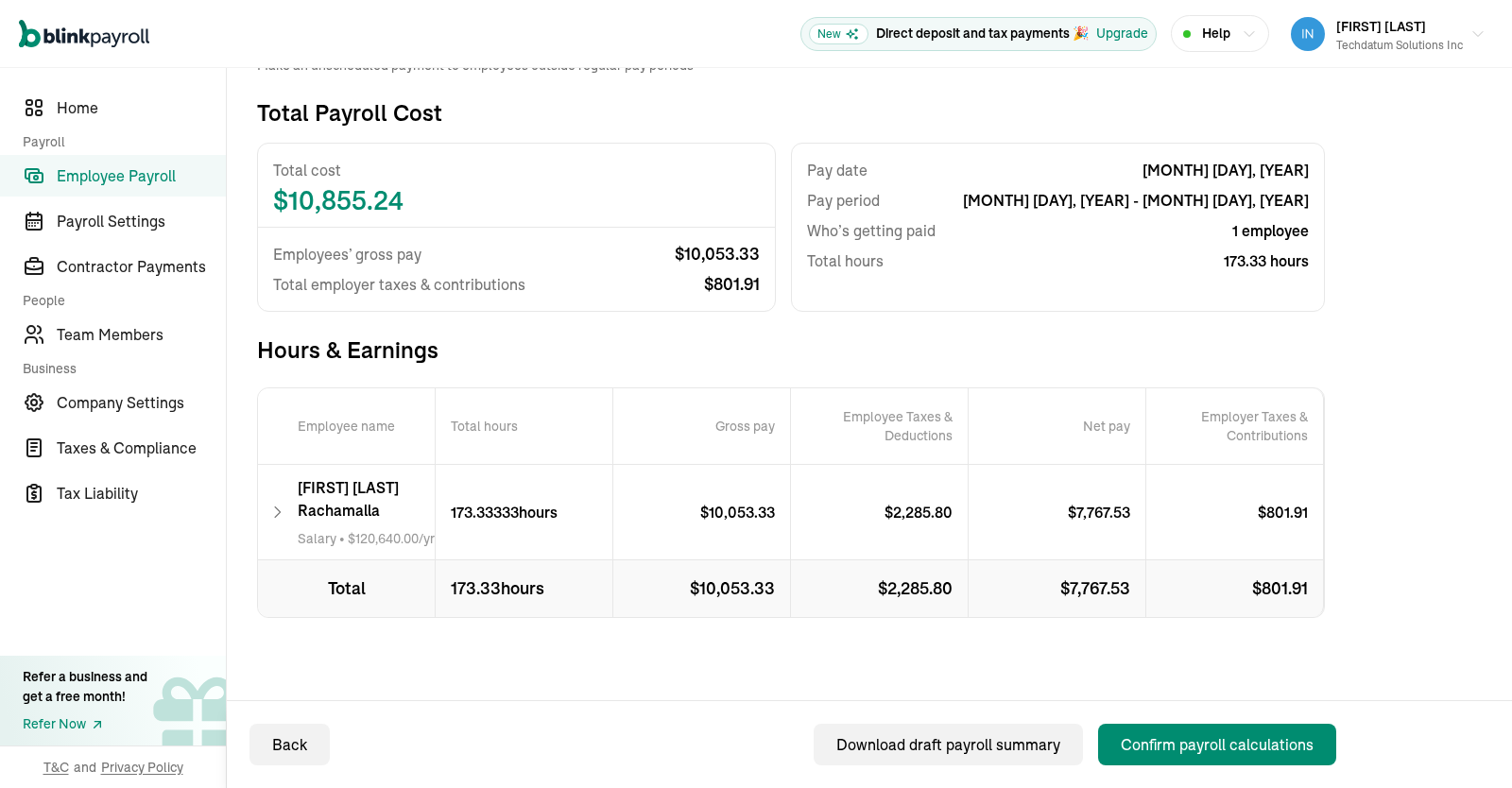 click 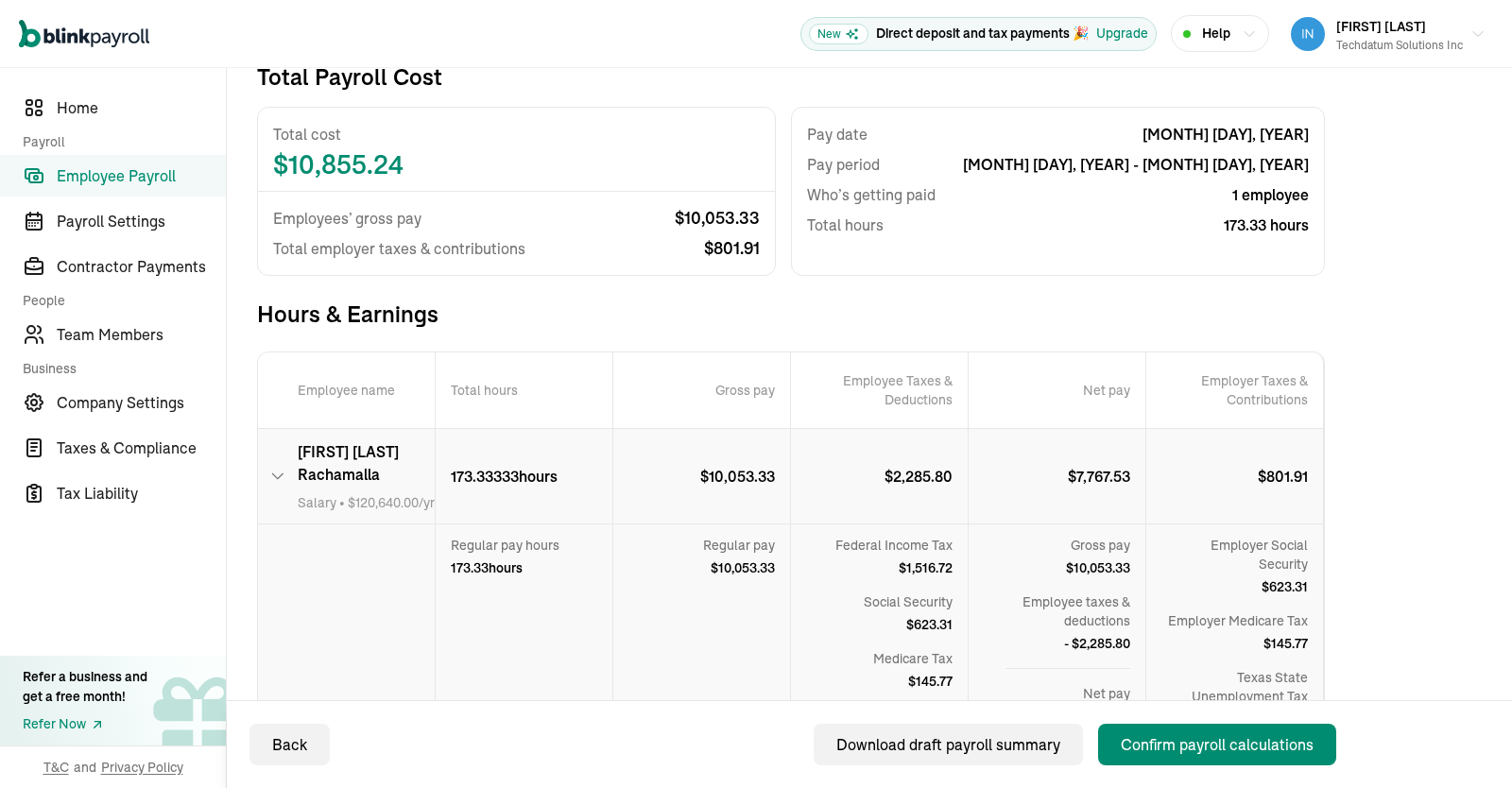 scroll, scrollTop: 168, scrollLeft: 0, axis: vertical 